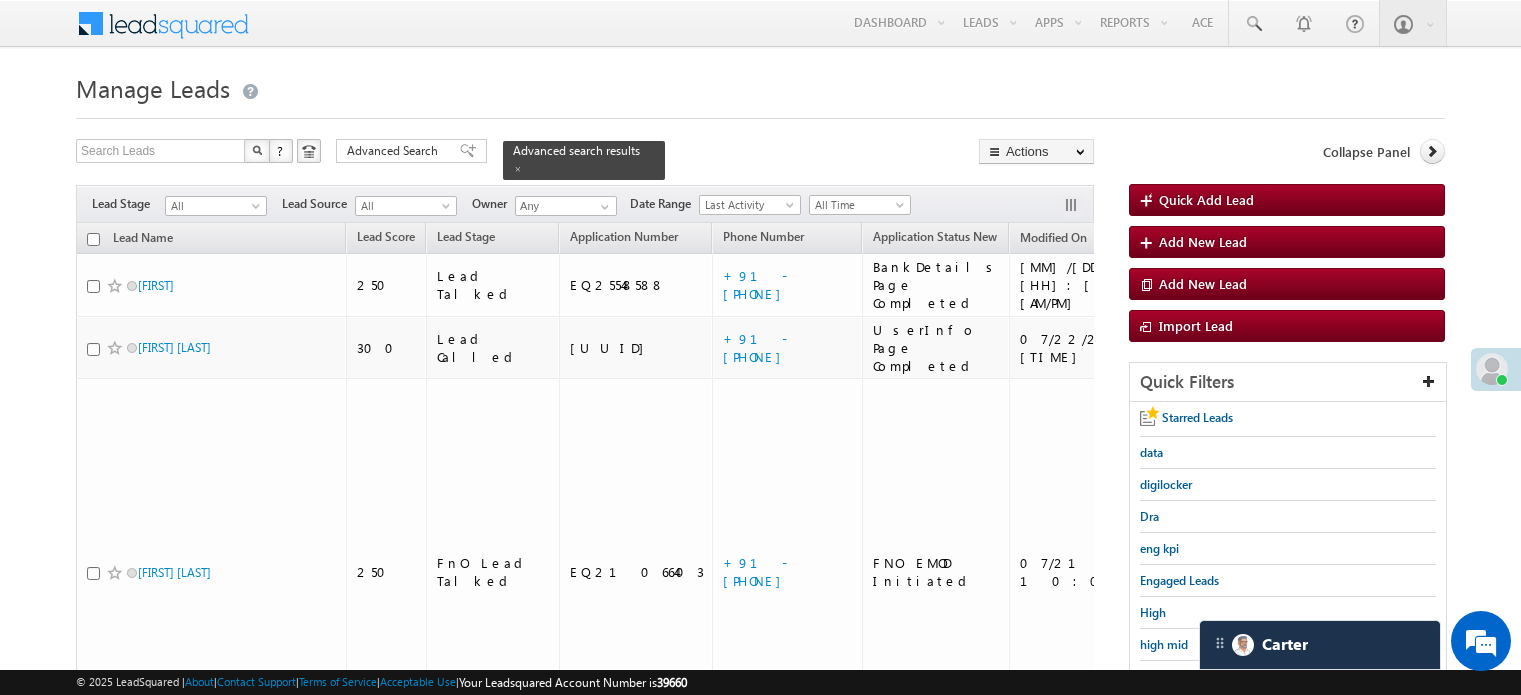 scroll, scrollTop: 160, scrollLeft: 0, axis: vertical 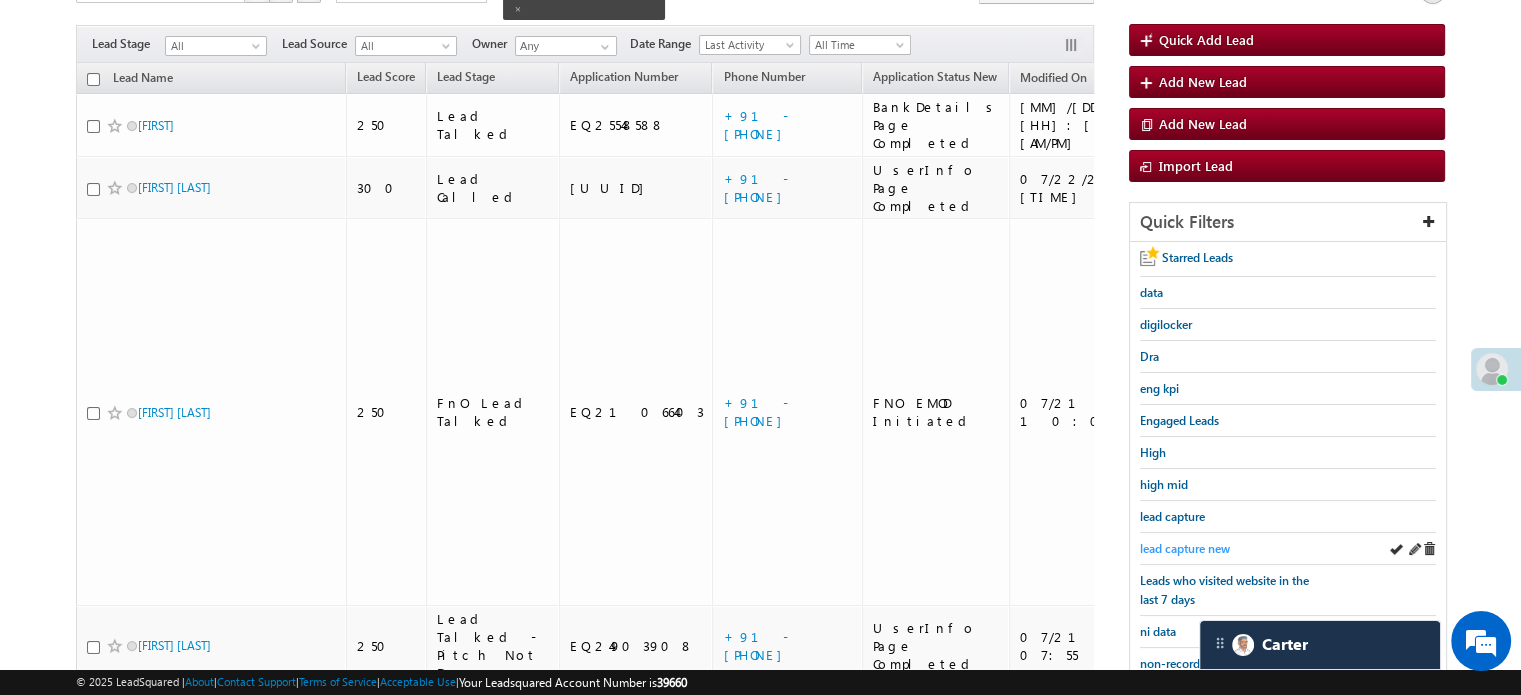 click on "lead capture new" at bounding box center (1185, 548) 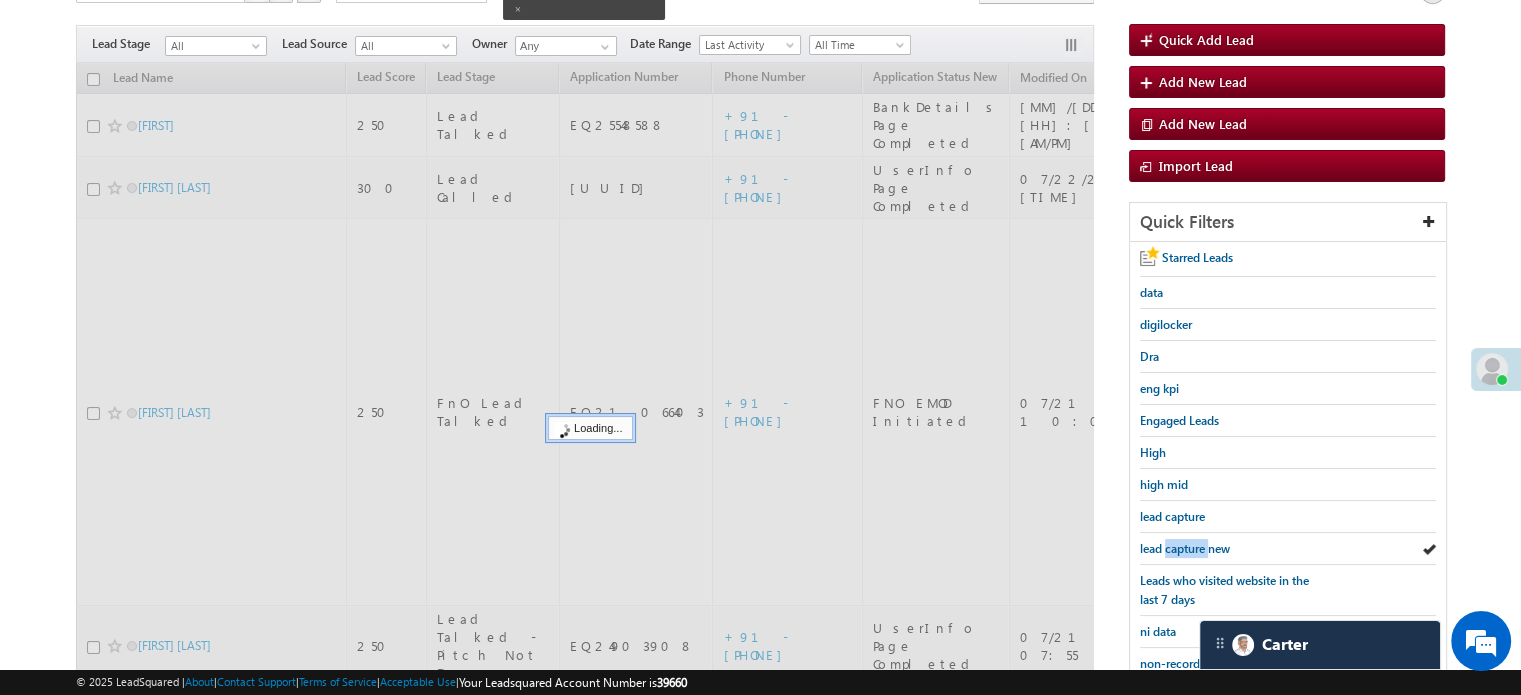 click on "lead capture new" at bounding box center [1185, 548] 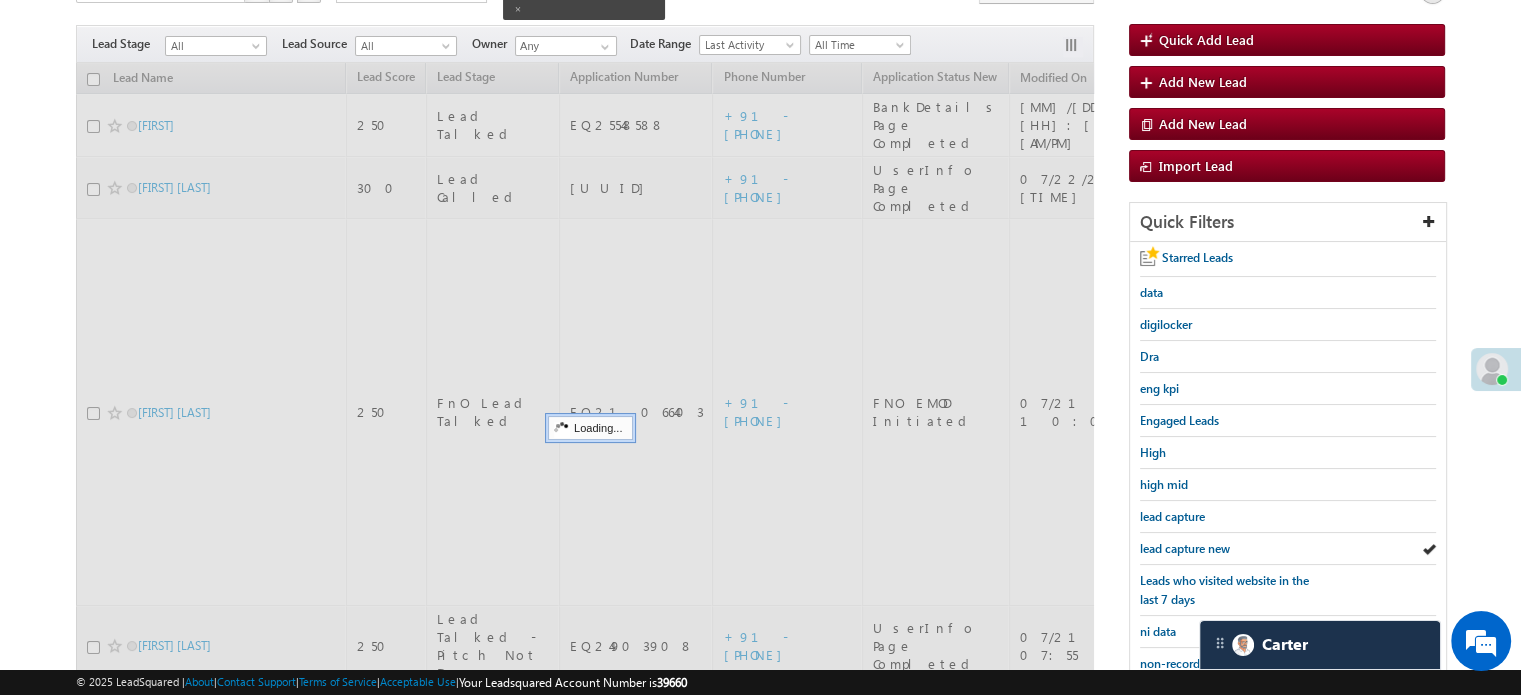 click on "lead capture new" at bounding box center (1185, 548) 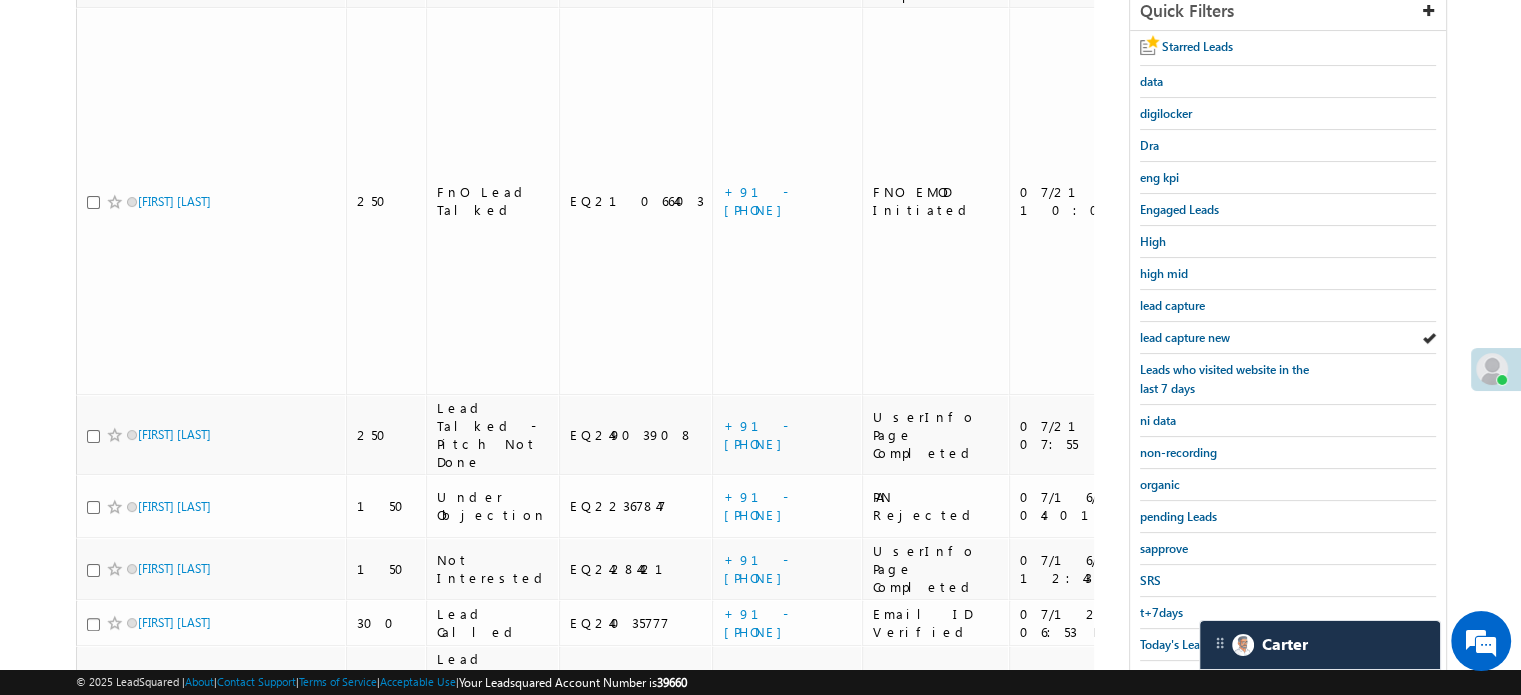 scroll, scrollTop: 429, scrollLeft: 0, axis: vertical 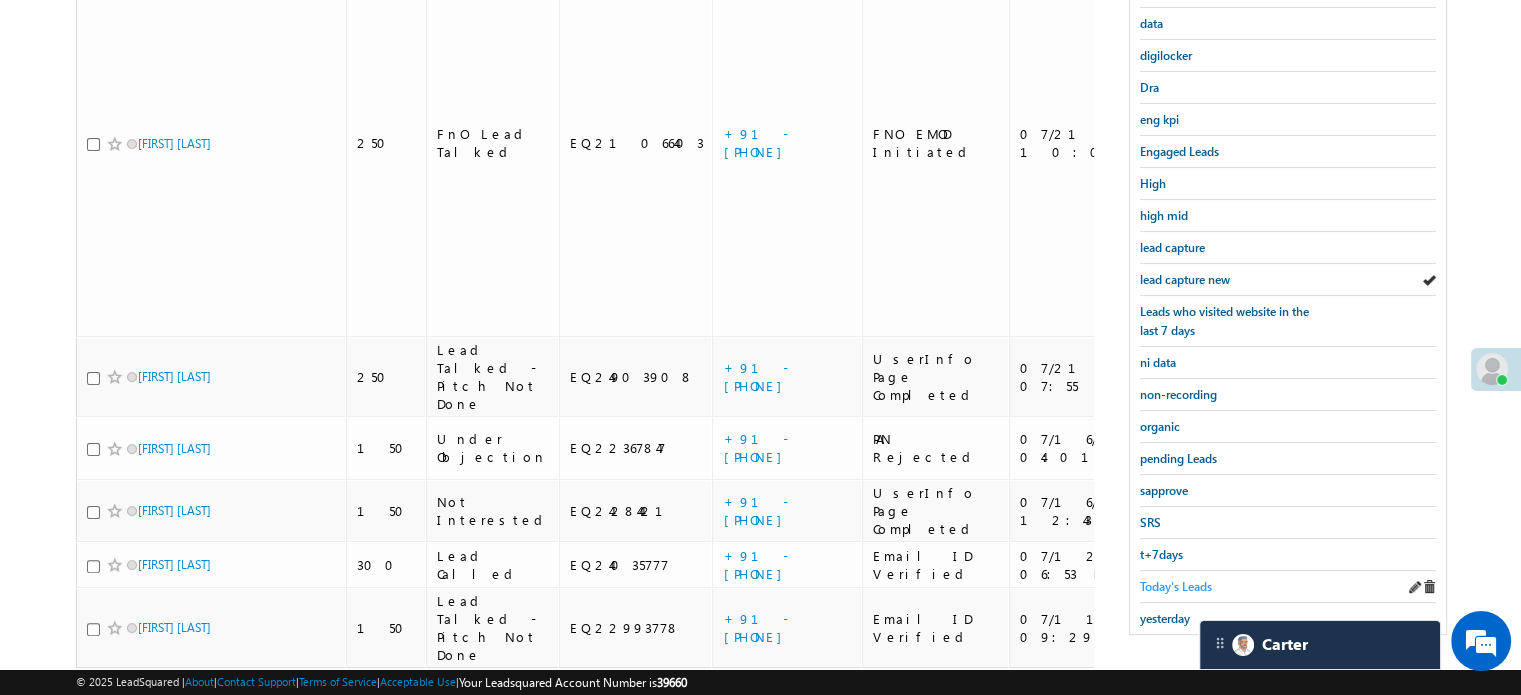 click on "Today's Leads" at bounding box center [1176, 586] 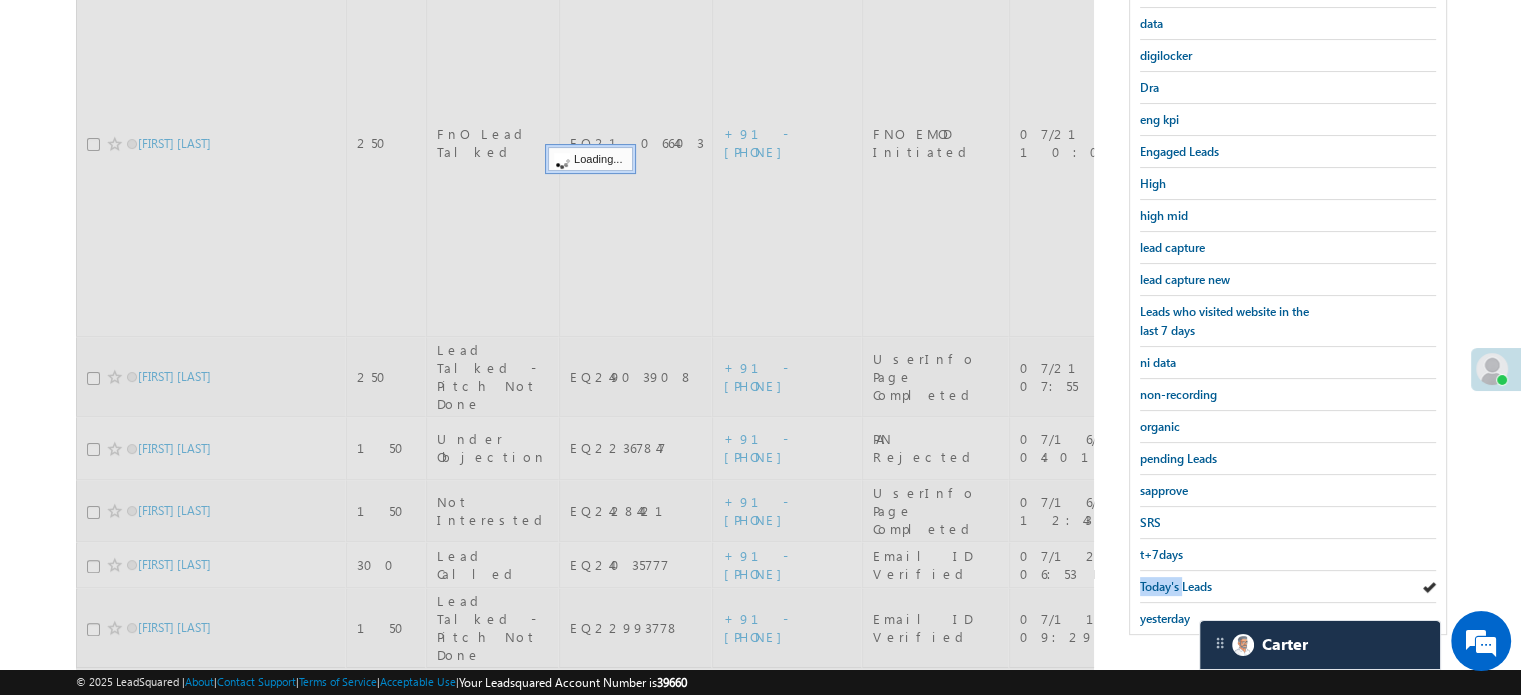 click on "Today's Leads" at bounding box center [1176, 586] 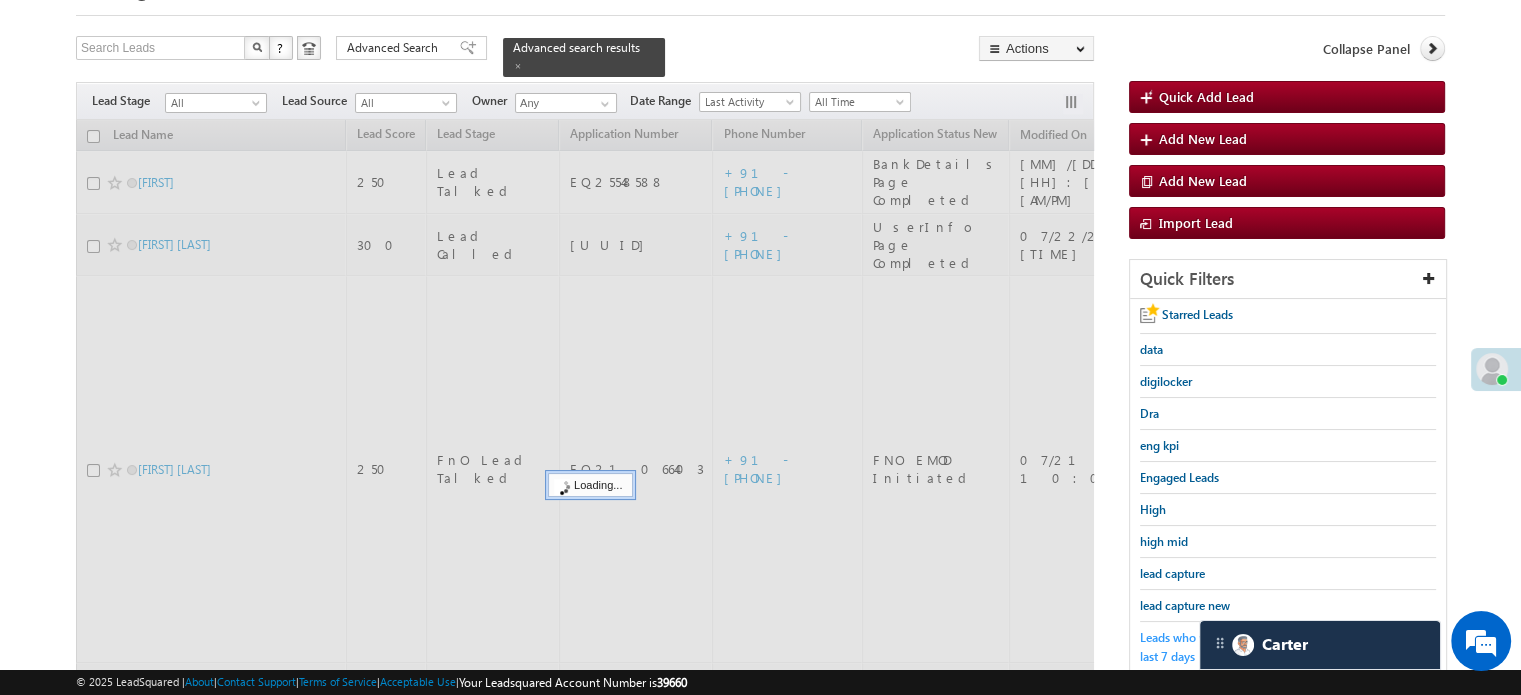 scroll, scrollTop: 29, scrollLeft: 0, axis: vertical 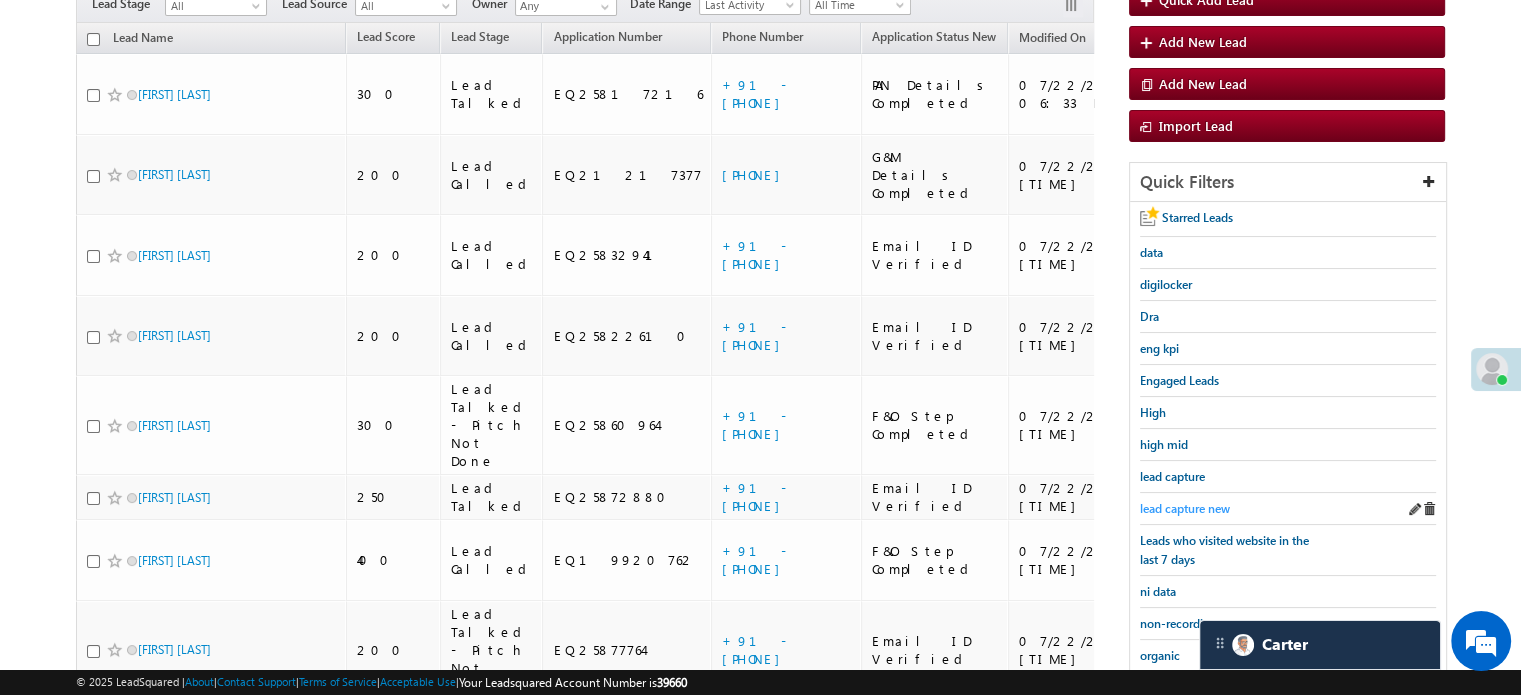 click on "lead capture new" at bounding box center (1185, 508) 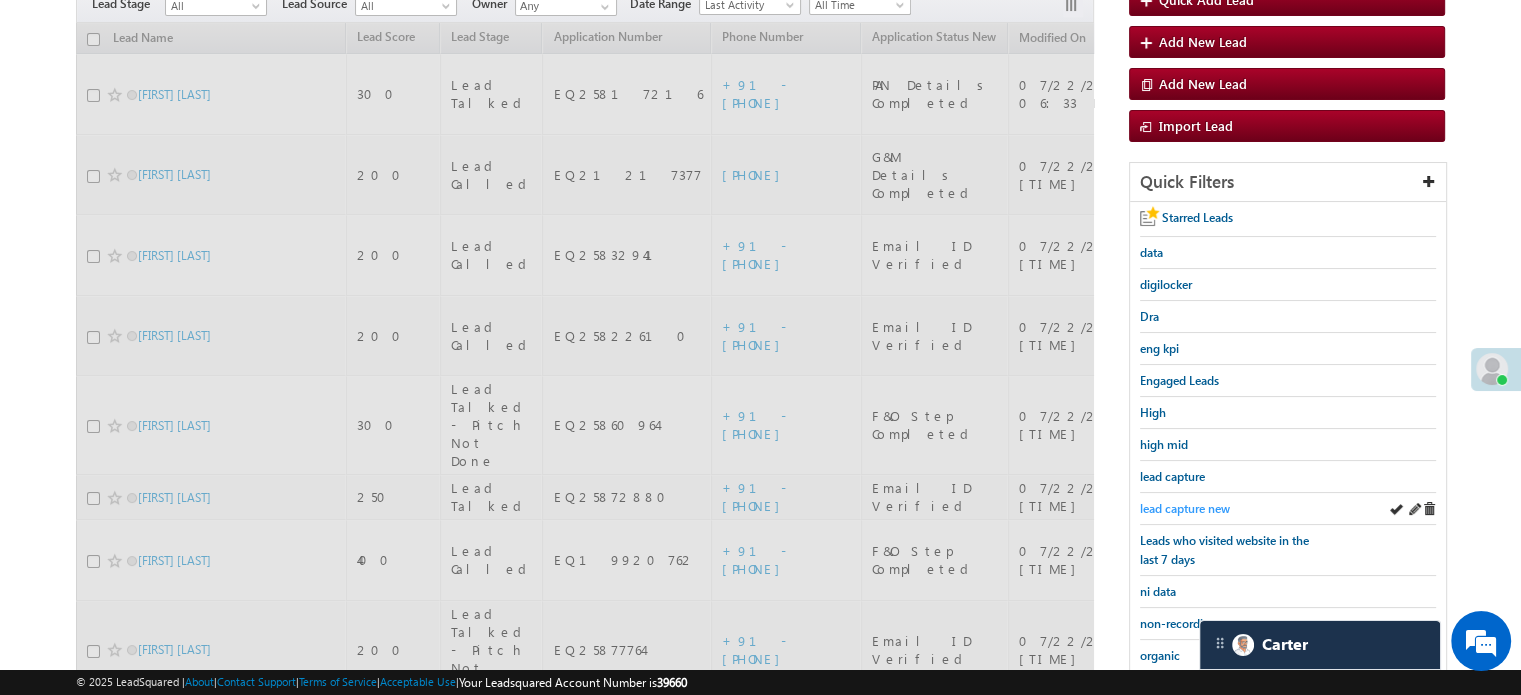 scroll, scrollTop: 100, scrollLeft: 0, axis: vertical 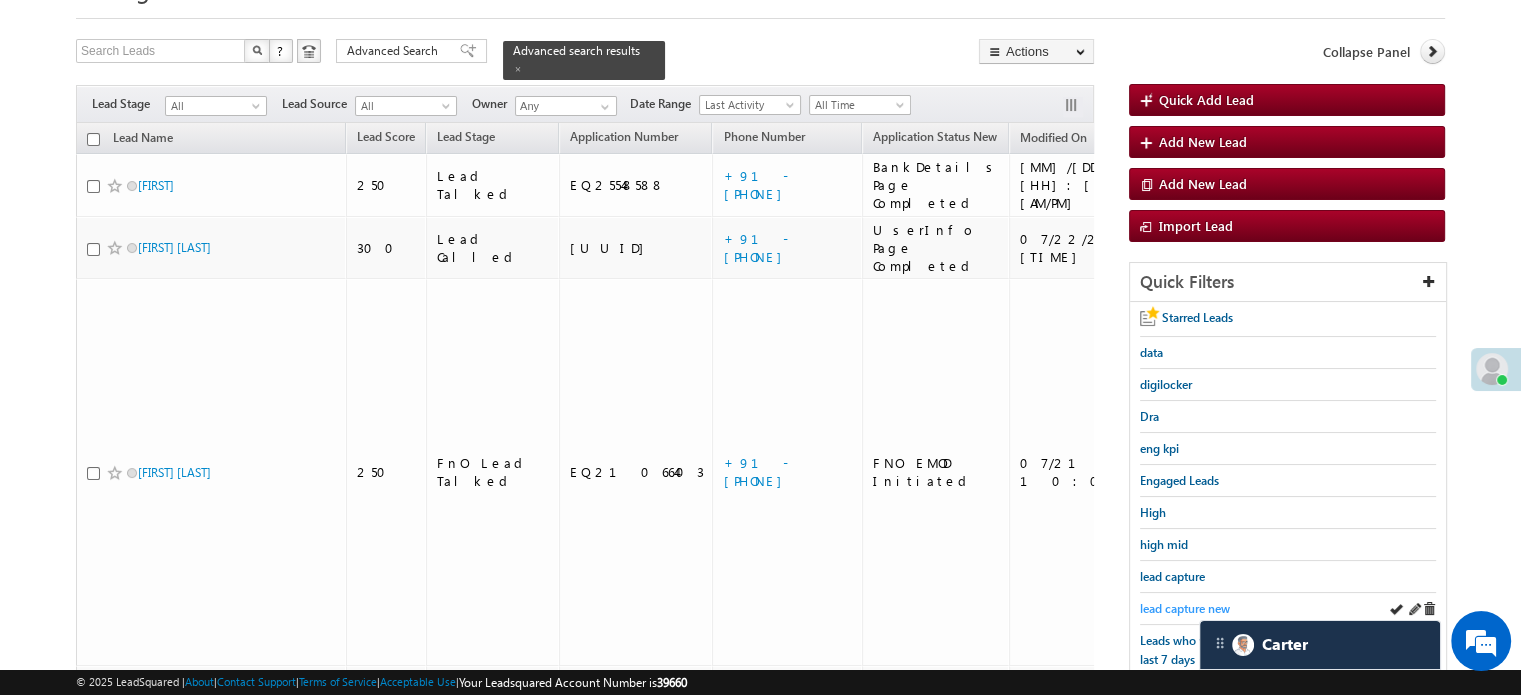 click on "lead capture new" at bounding box center [1185, 608] 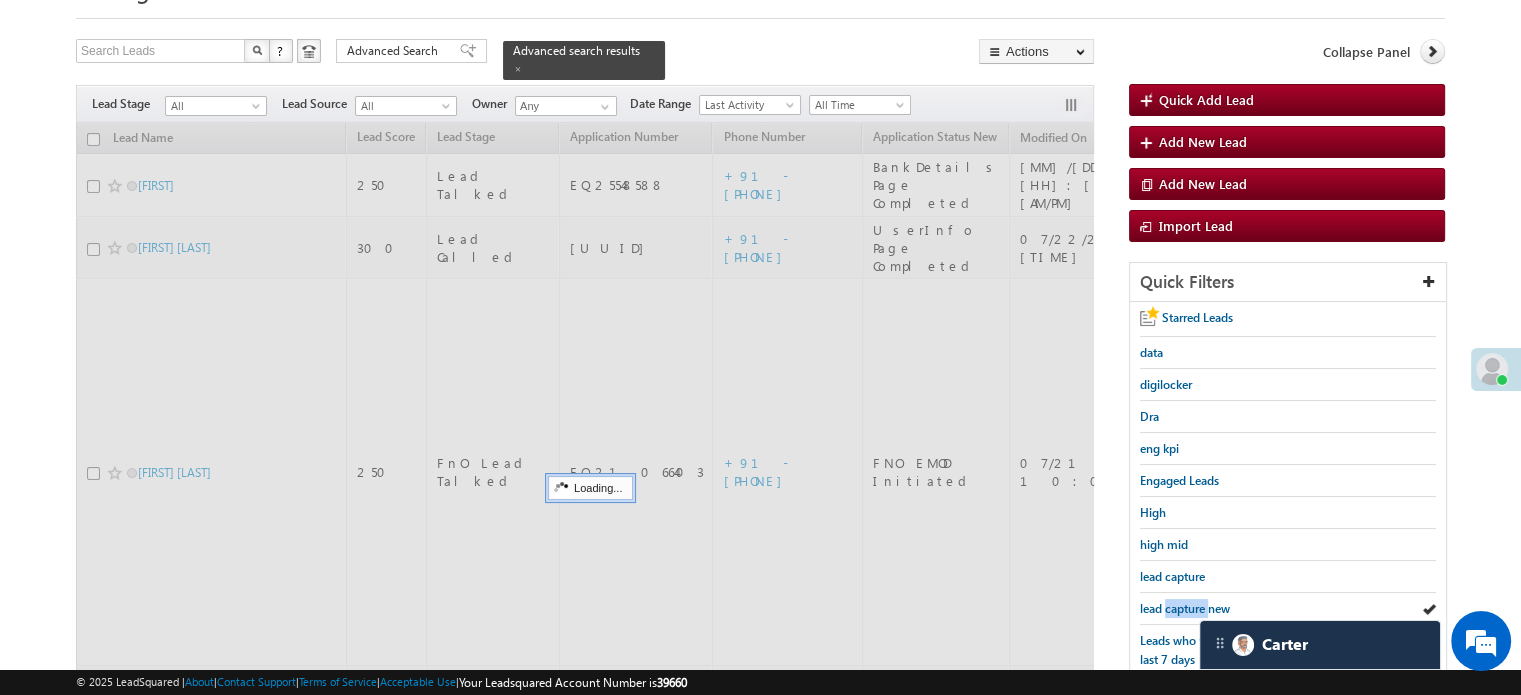 click on "lead capture new" at bounding box center (1185, 608) 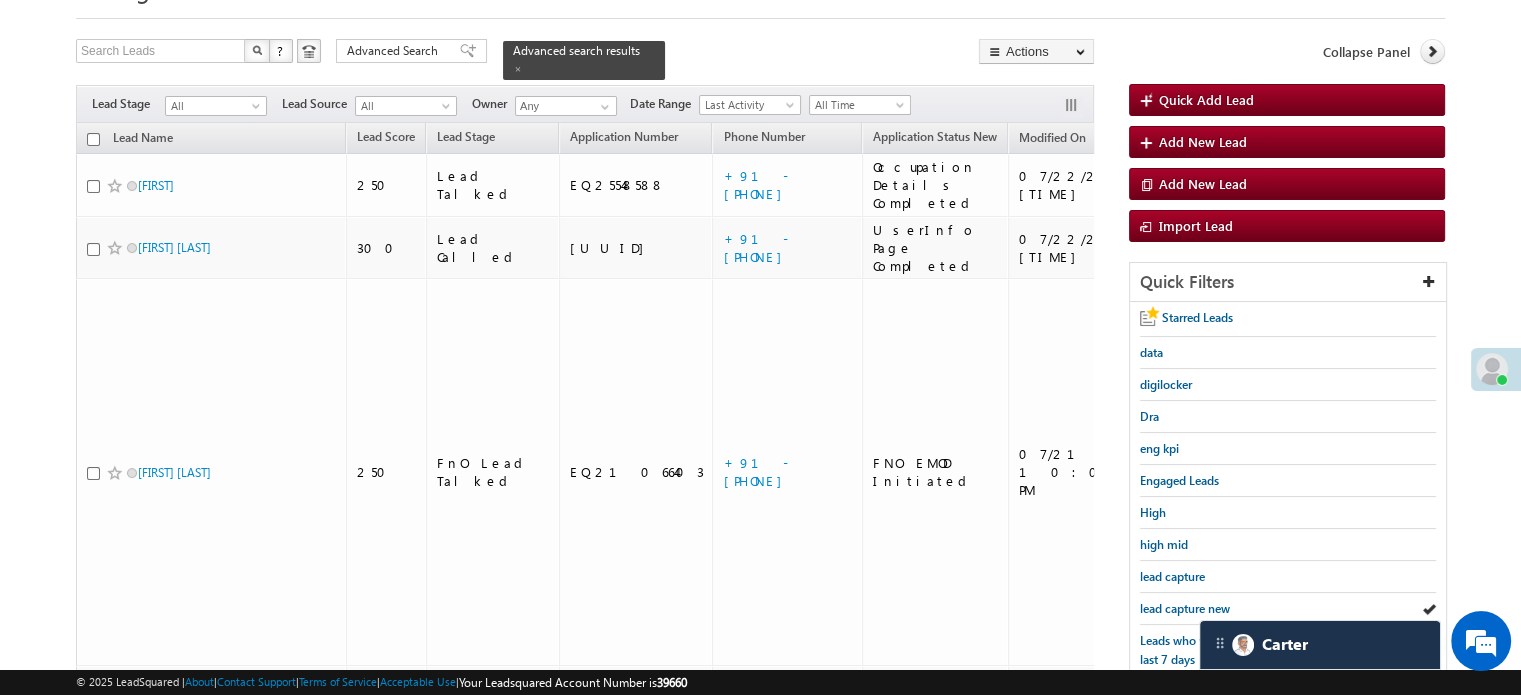 click on "lead capture new" at bounding box center (1185, 608) 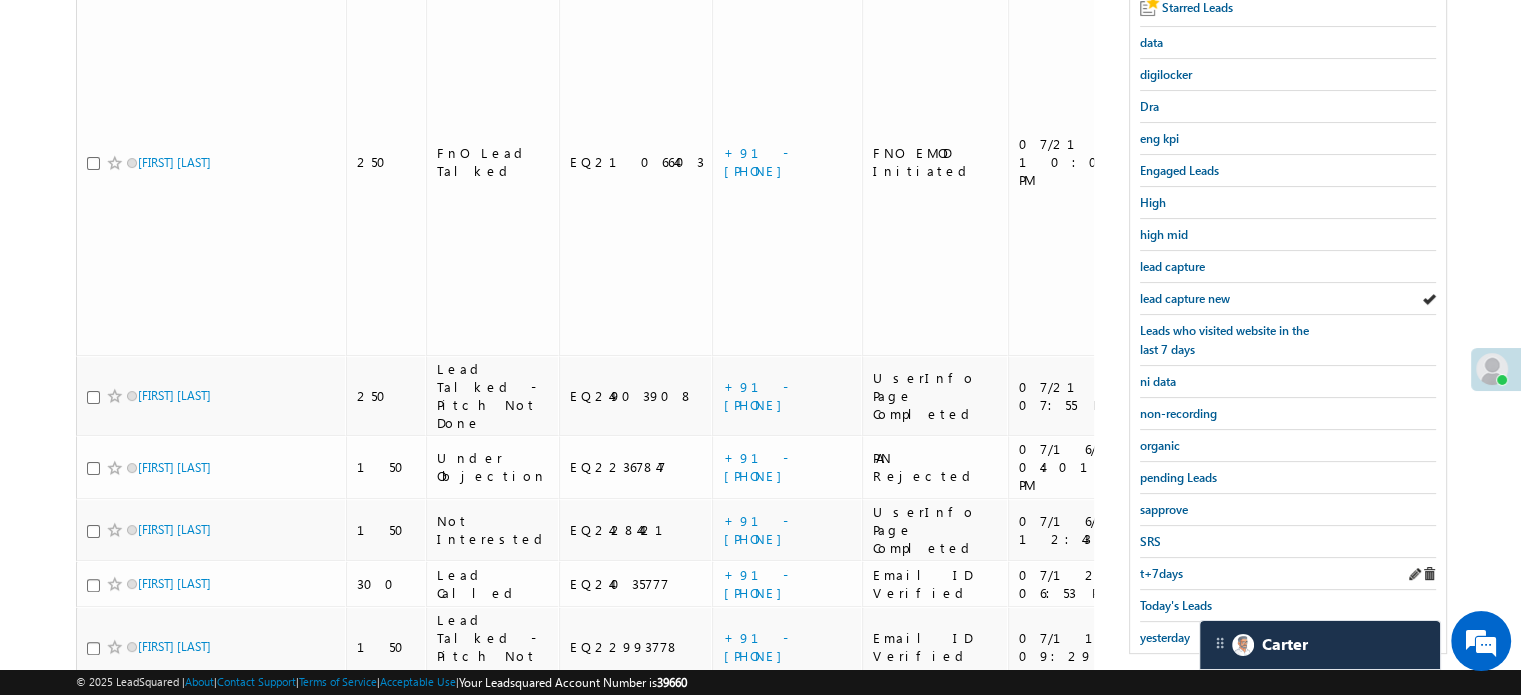 scroll, scrollTop: 429, scrollLeft: 0, axis: vertical 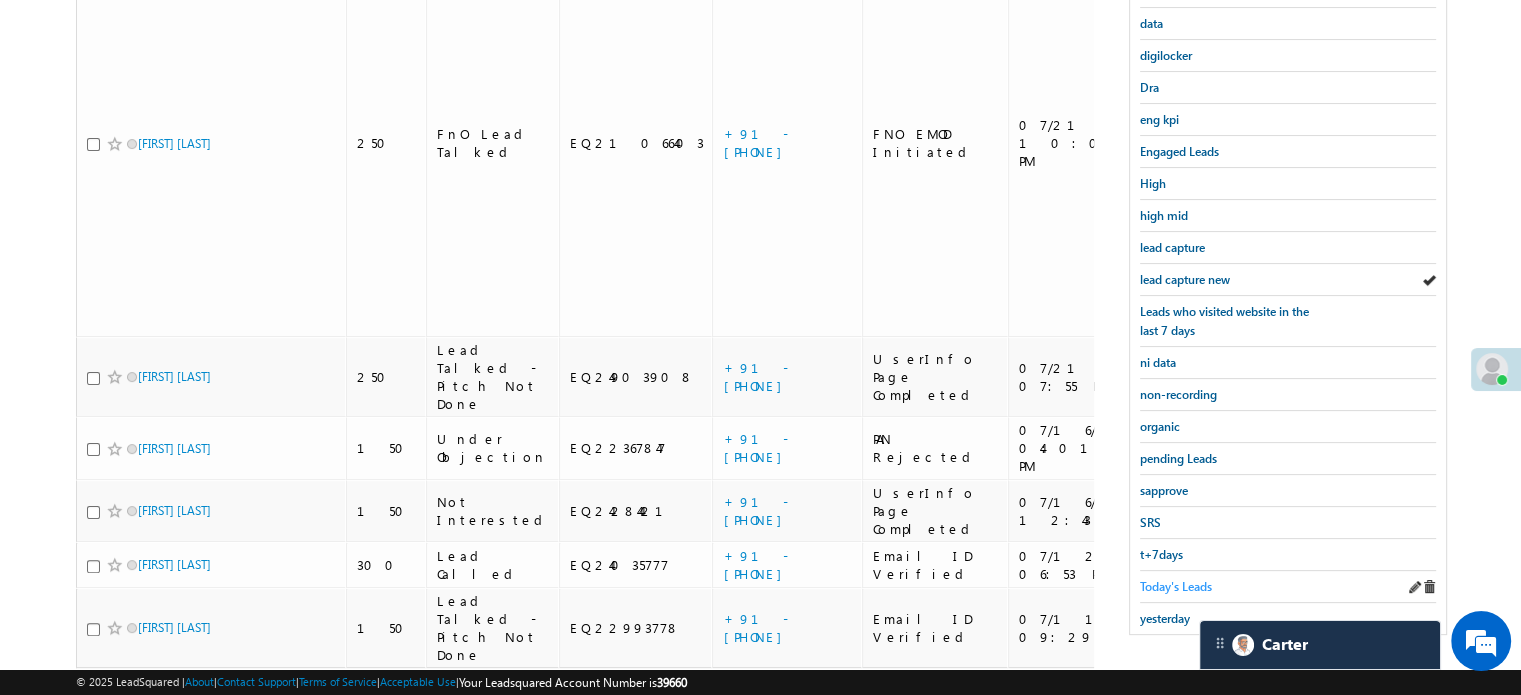 click on "Today's Leads" at bounding box center (1176, 586) 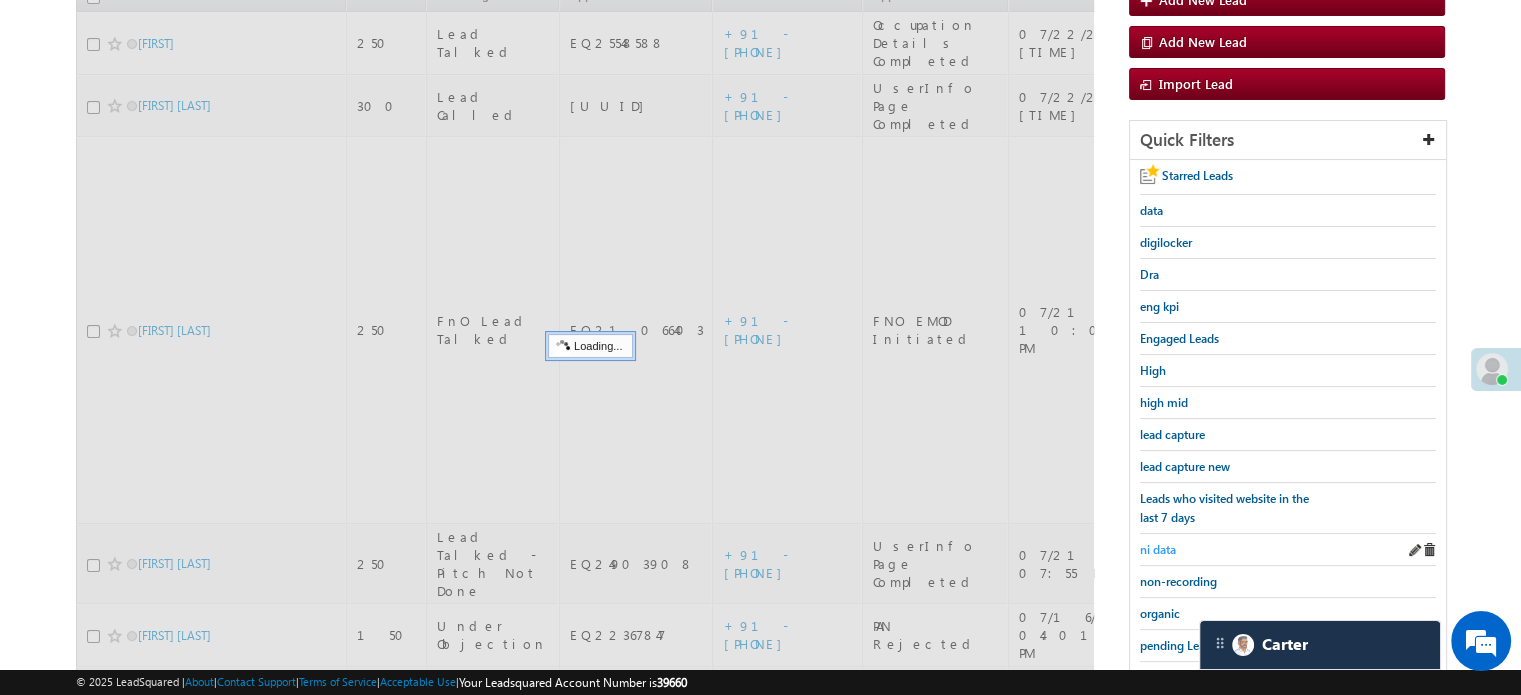 scroll, scrollTop: 229, scrollLeft: 0, axis: vertical 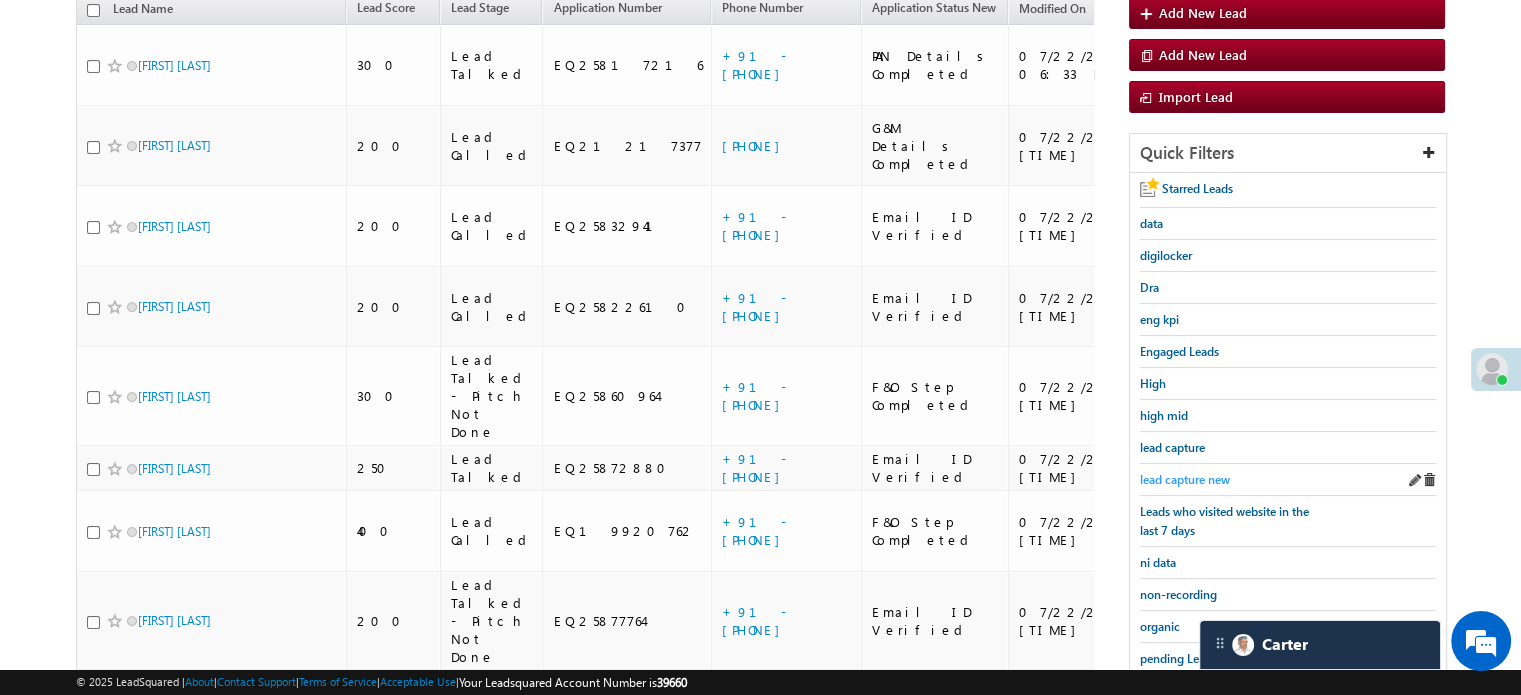 click on "lead capture new" at bounding box center (1185, 479) 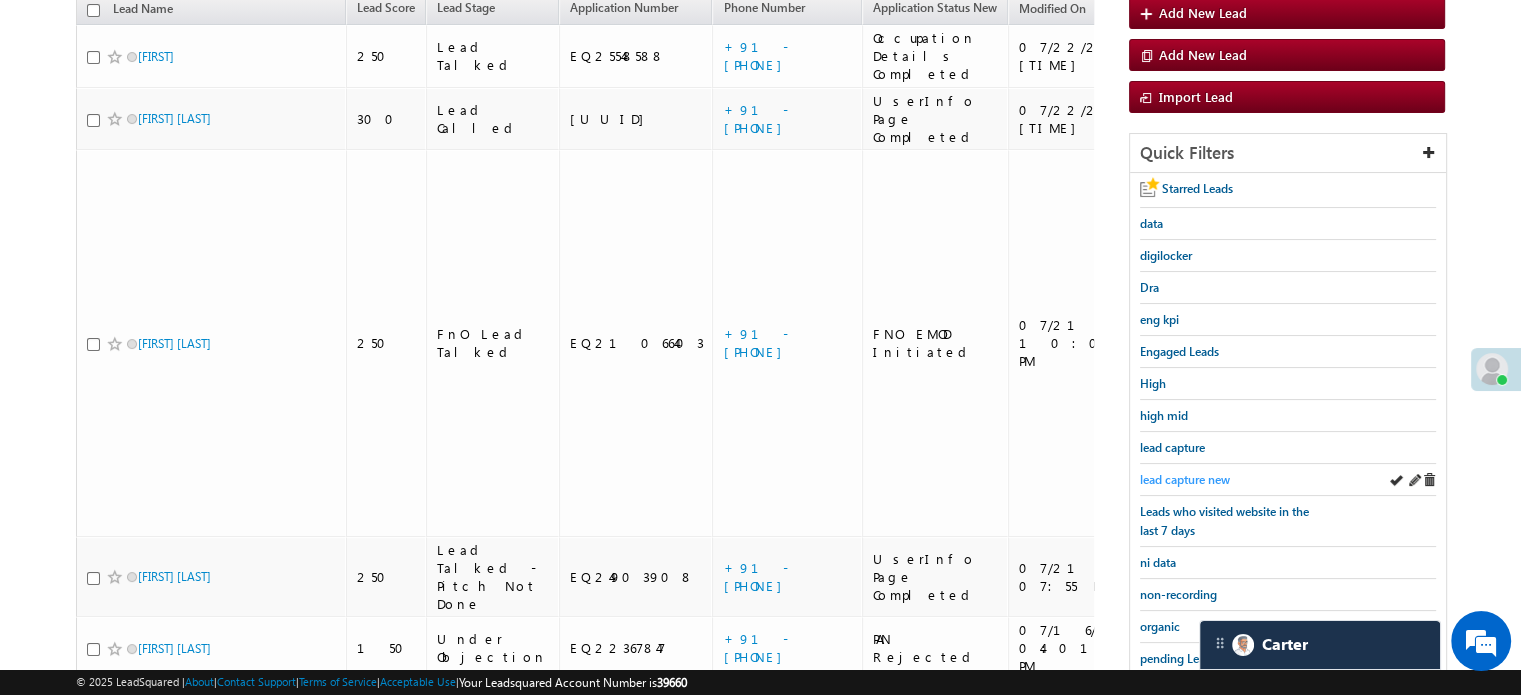 click on "lead capture new" at bounding box center (1185, 479) 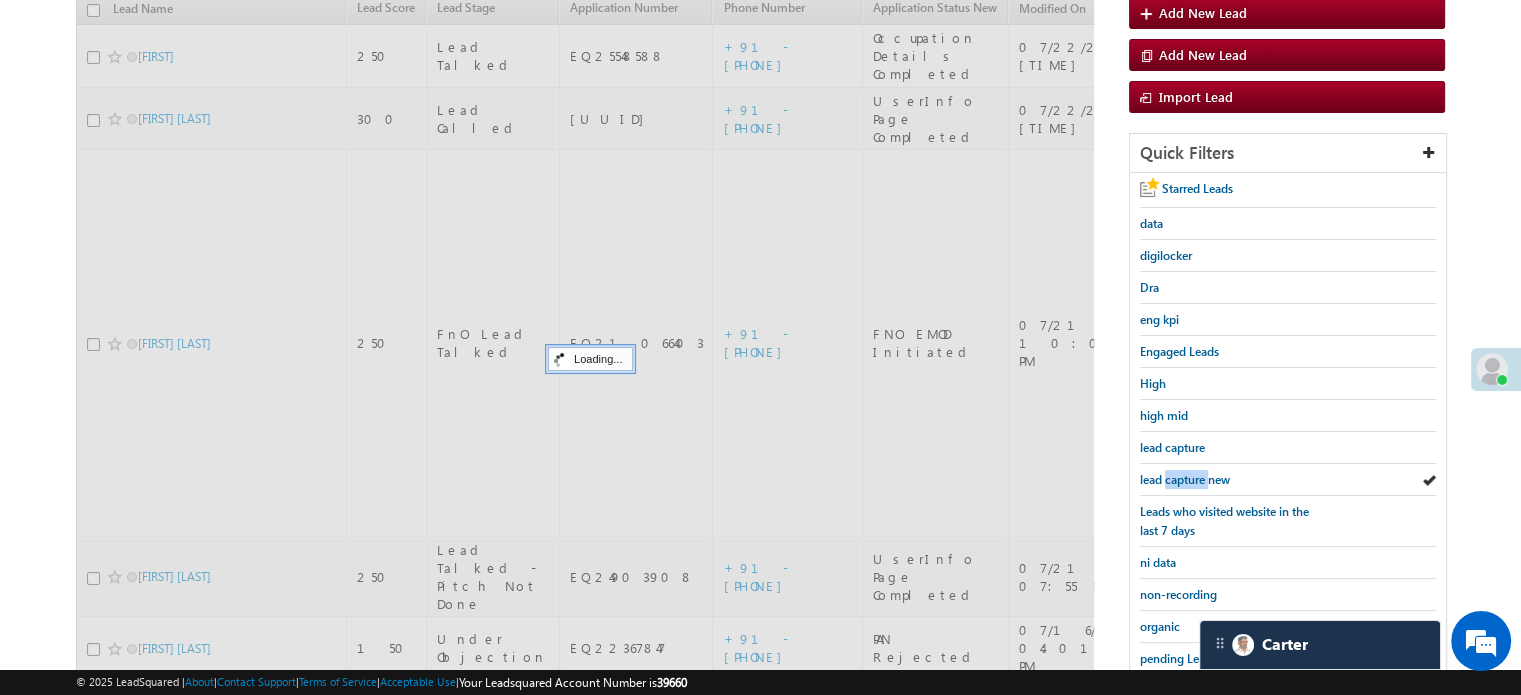 click on "lead capture new" at bounding box center [1185, 479] 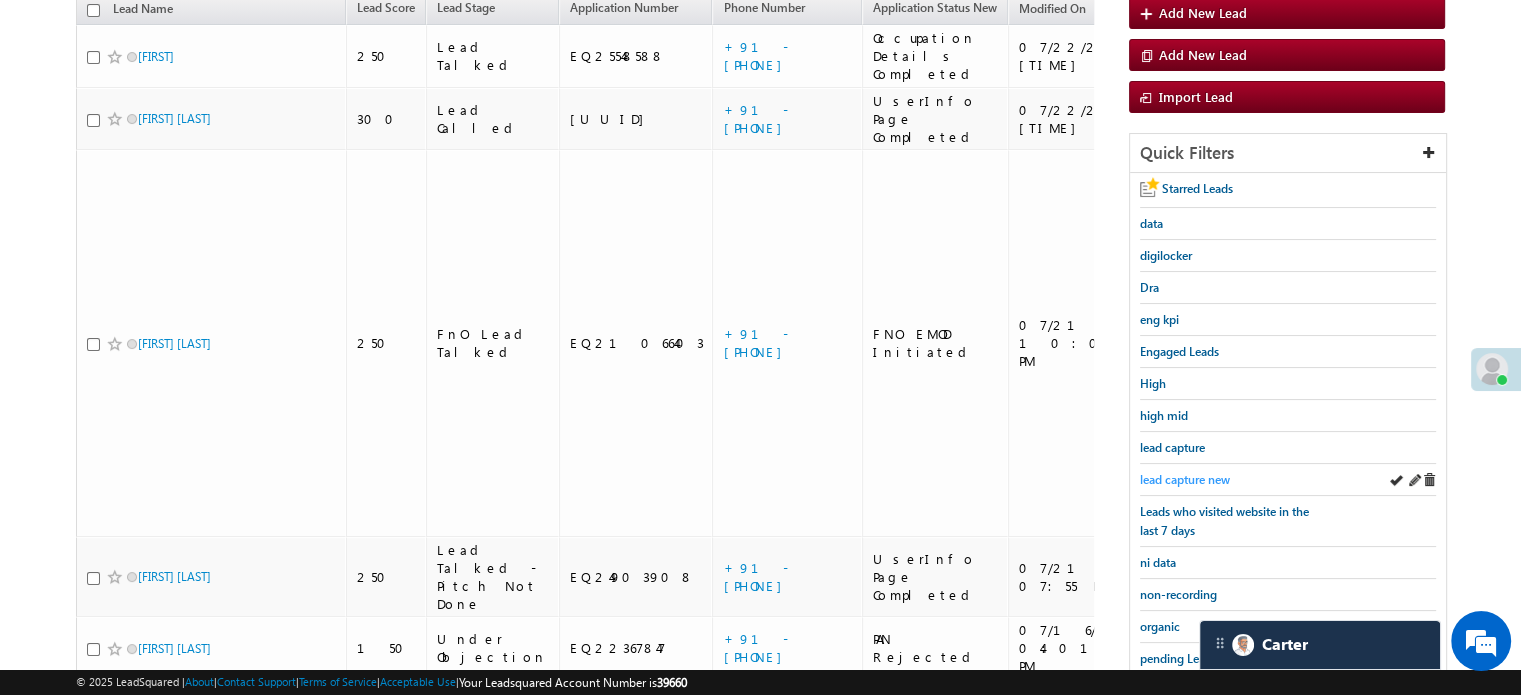 click on "lead capture new" at bounding box center [1185, 479] 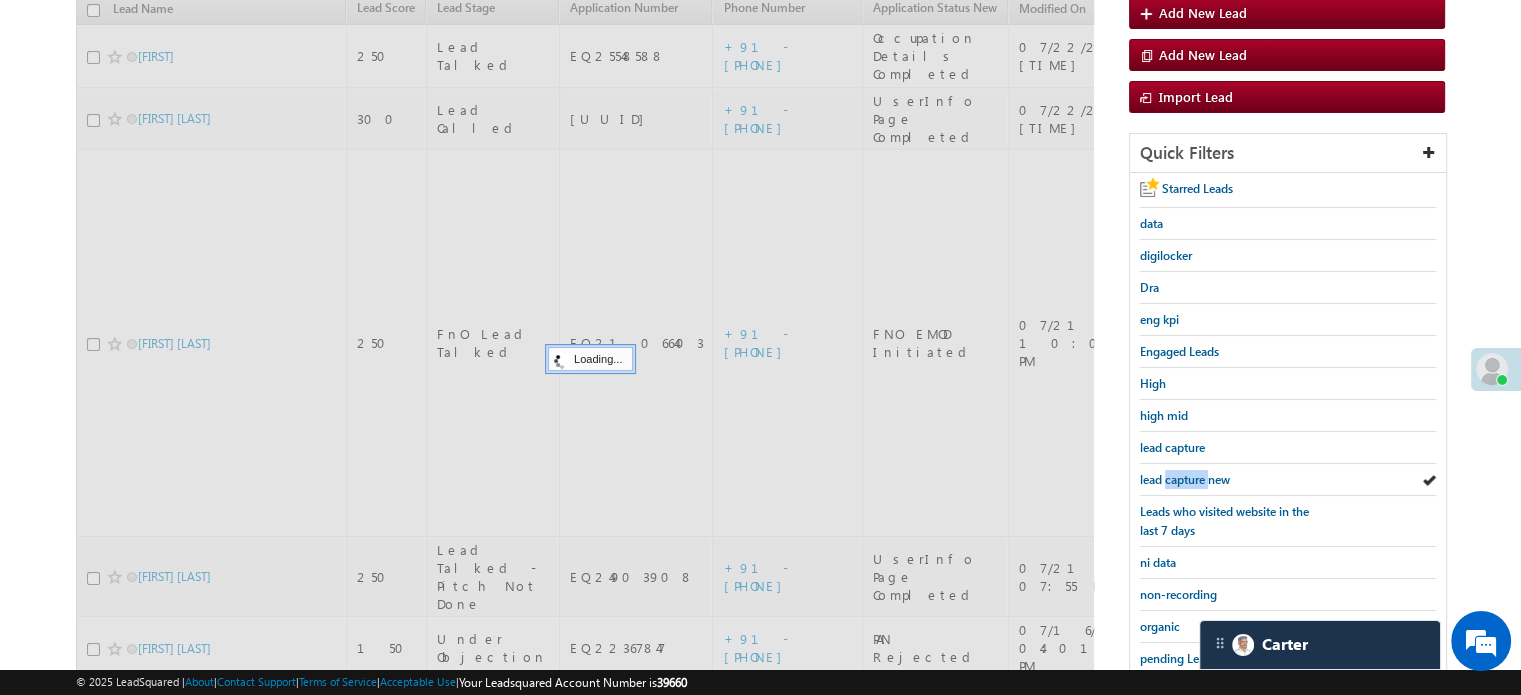 click on "lead capture new" at bounding box center [1185, 479] 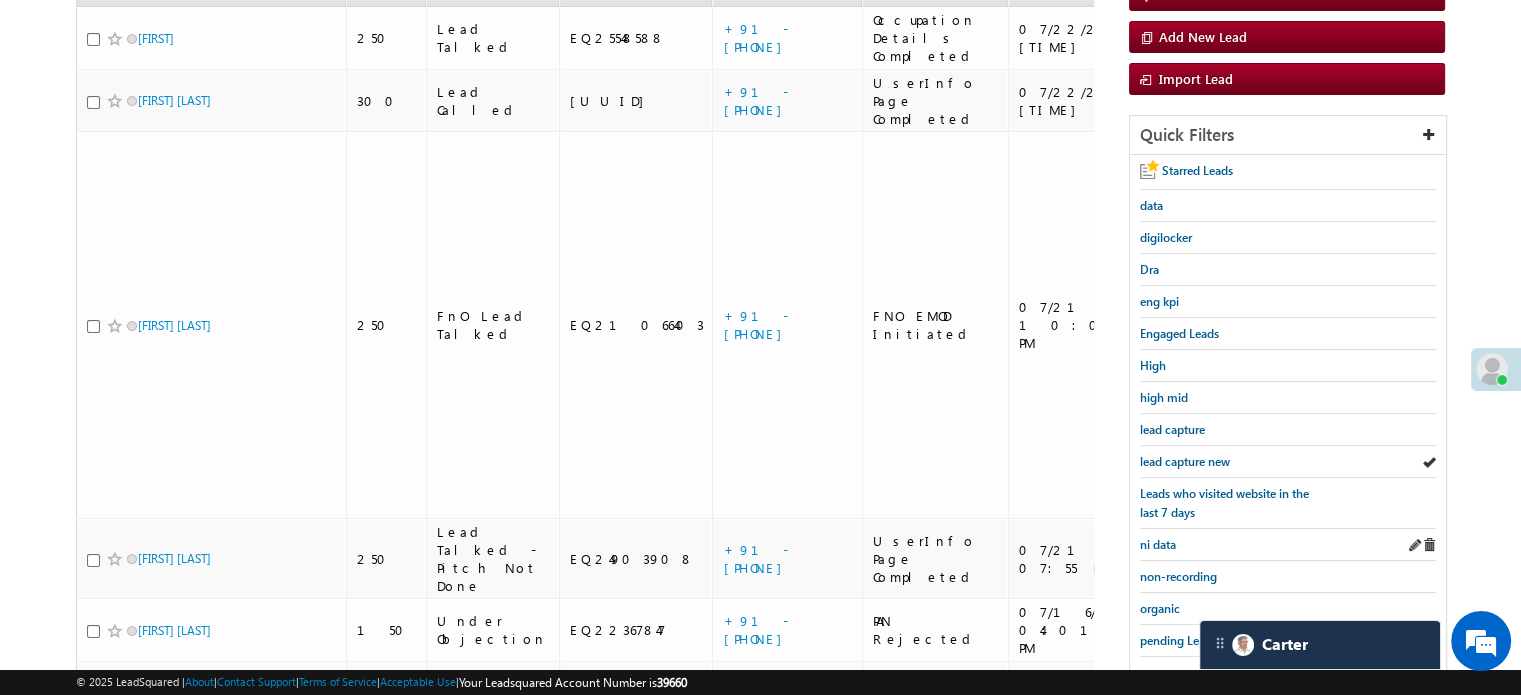 scroll, scrollTop: 300, scrollLeft: 0, axis: vertical 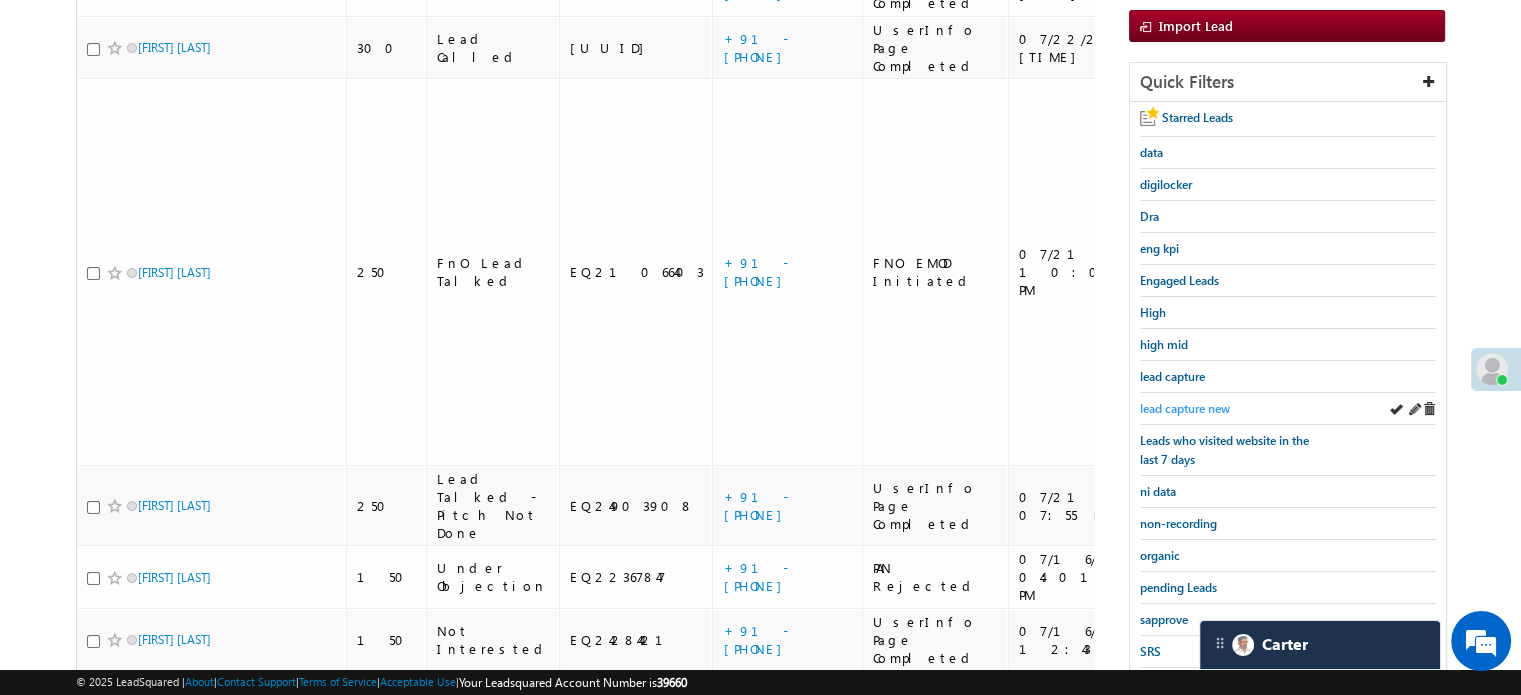 click on "lead capture new" at bounding box center [1185, 408] 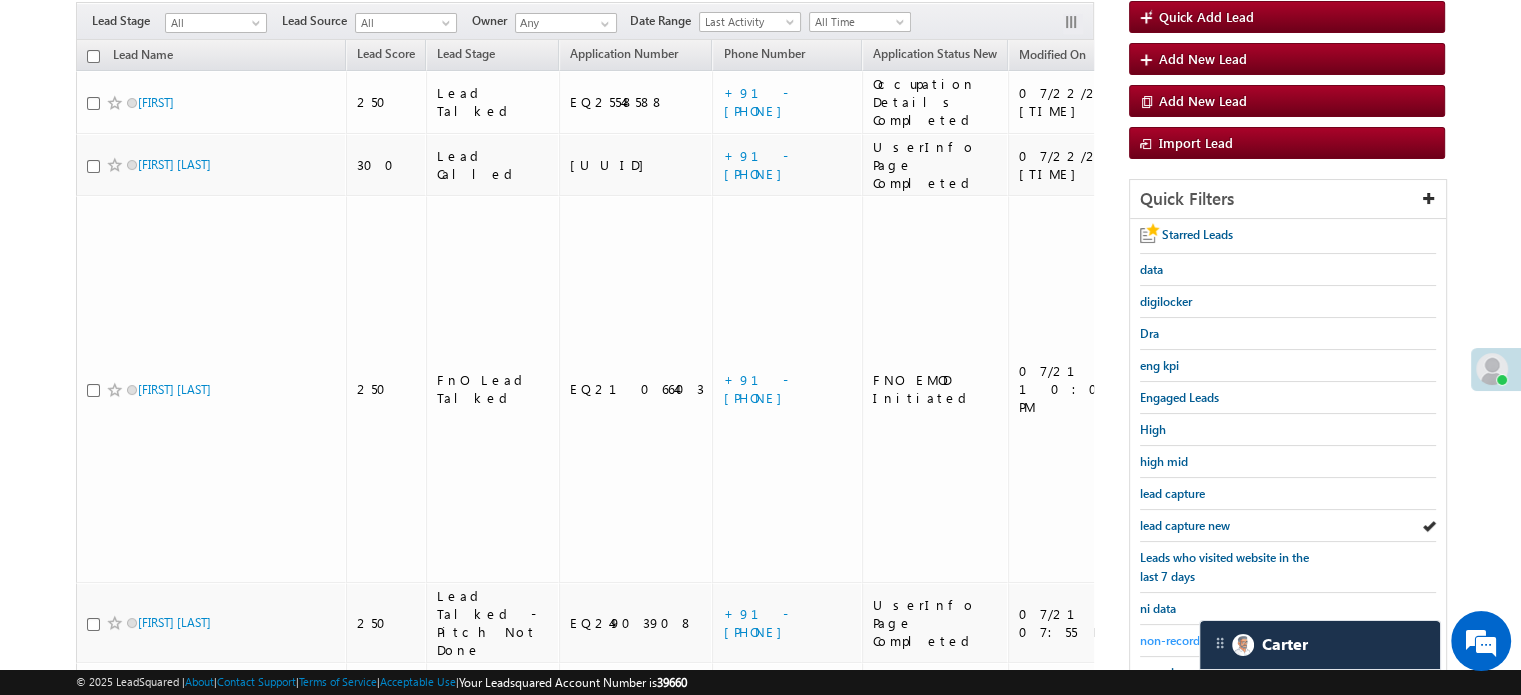 scroll, scrollTop: 400, scrollLeft: 0, axis: vertical 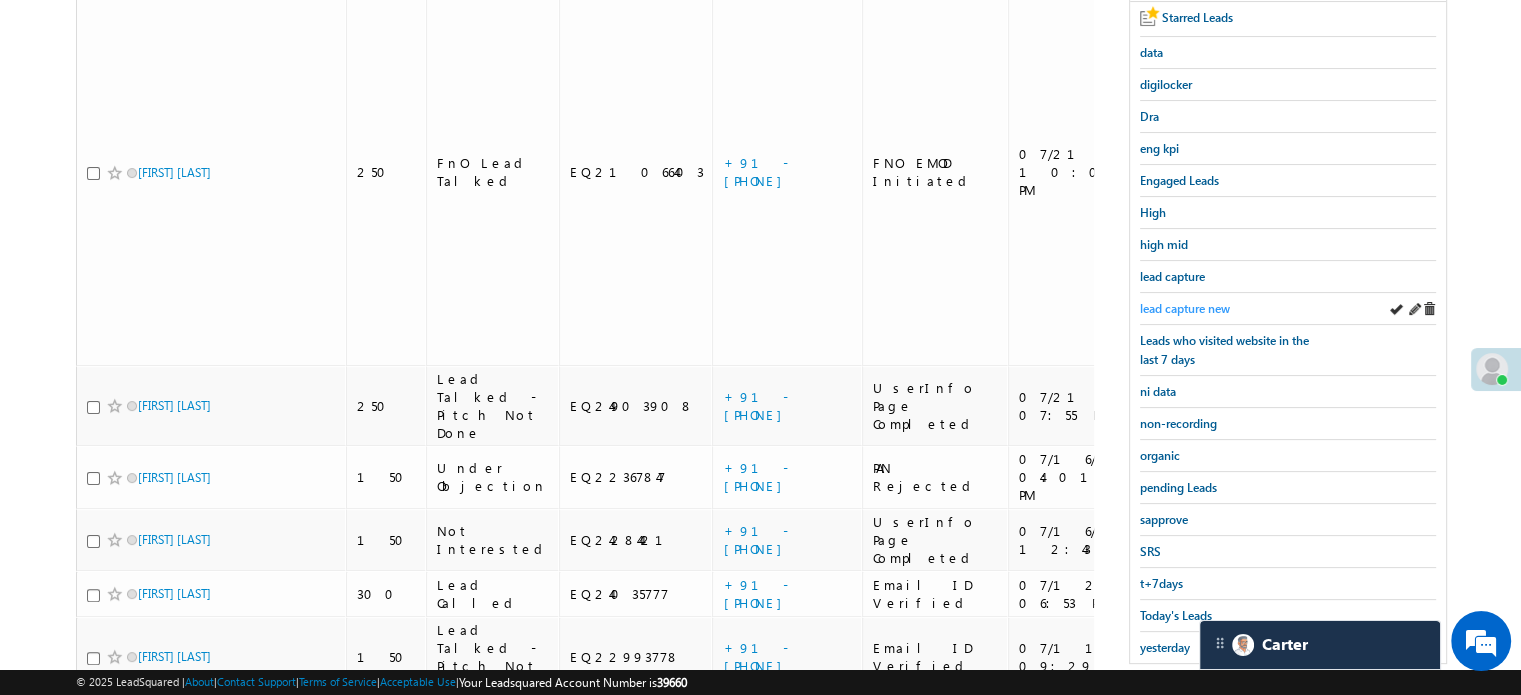 click on "lead capture new" at bounding box center (1185, 308) 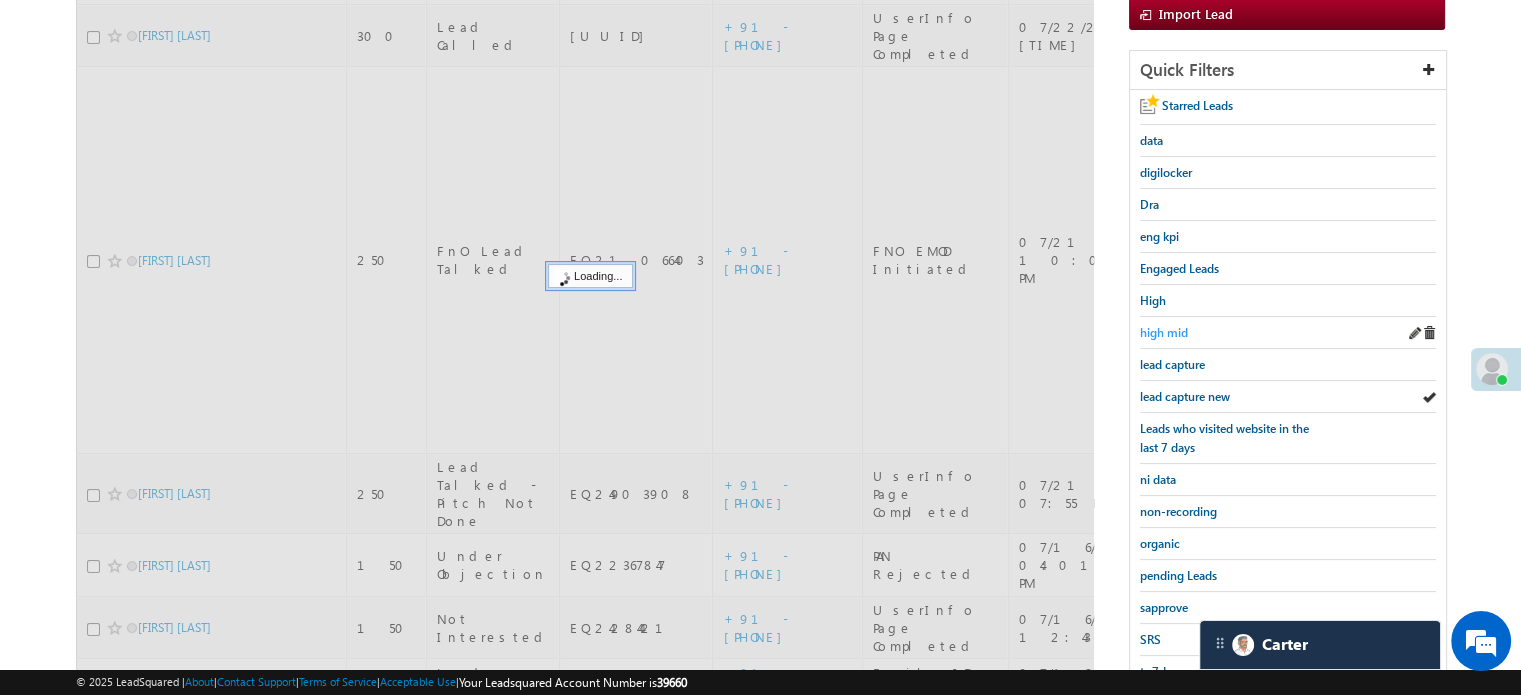scroll, scrollTop: 200, scrollLeft: 0, axis: vertical 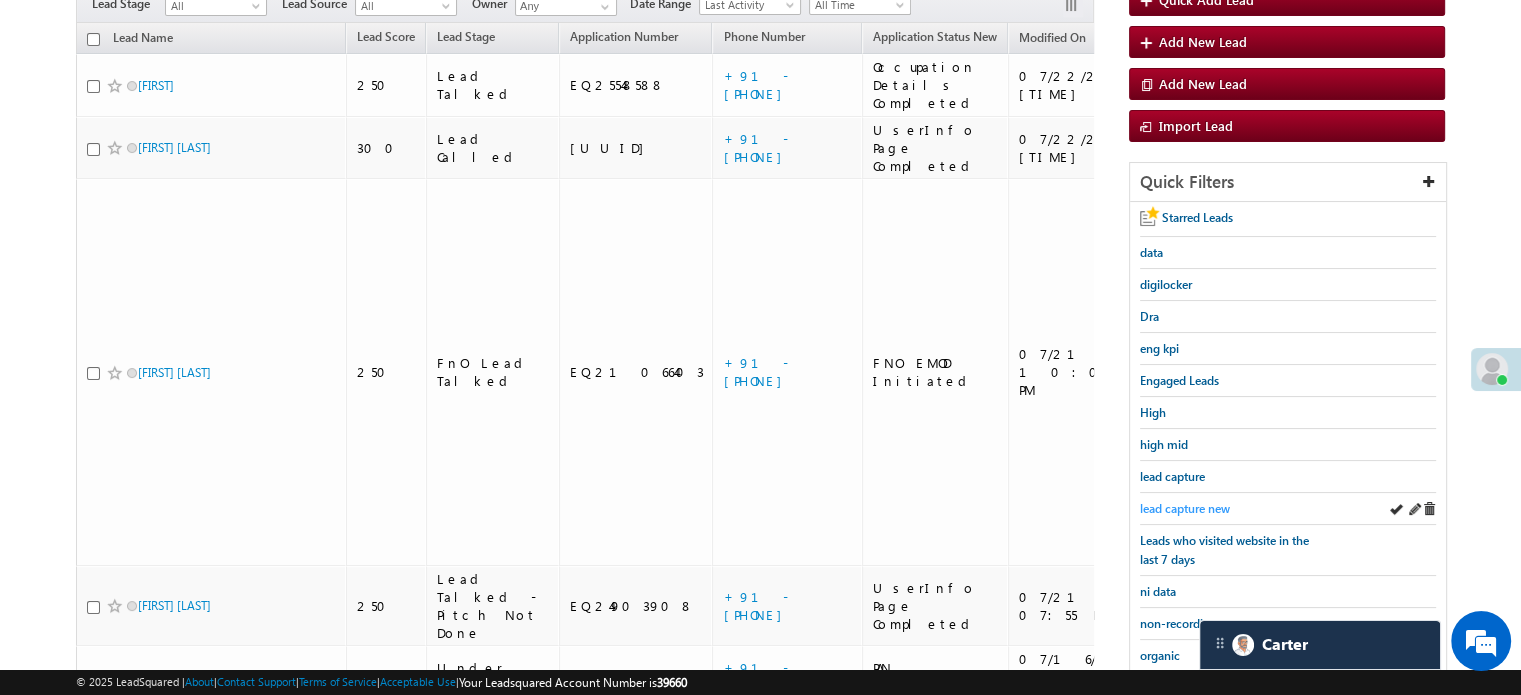 click on "lead capture new" at bounding box center [1288, 509] 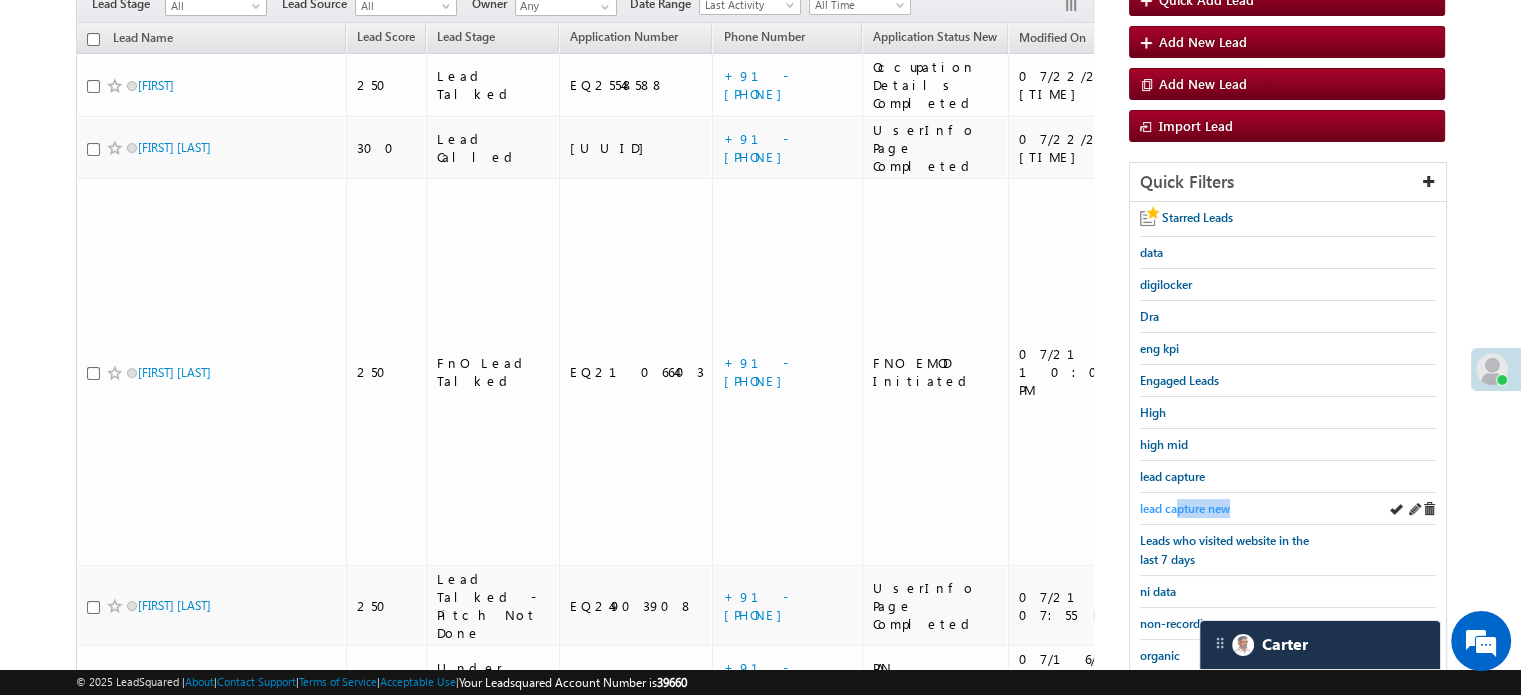 click on "lead capture new" at bounding box center [1185, 508] 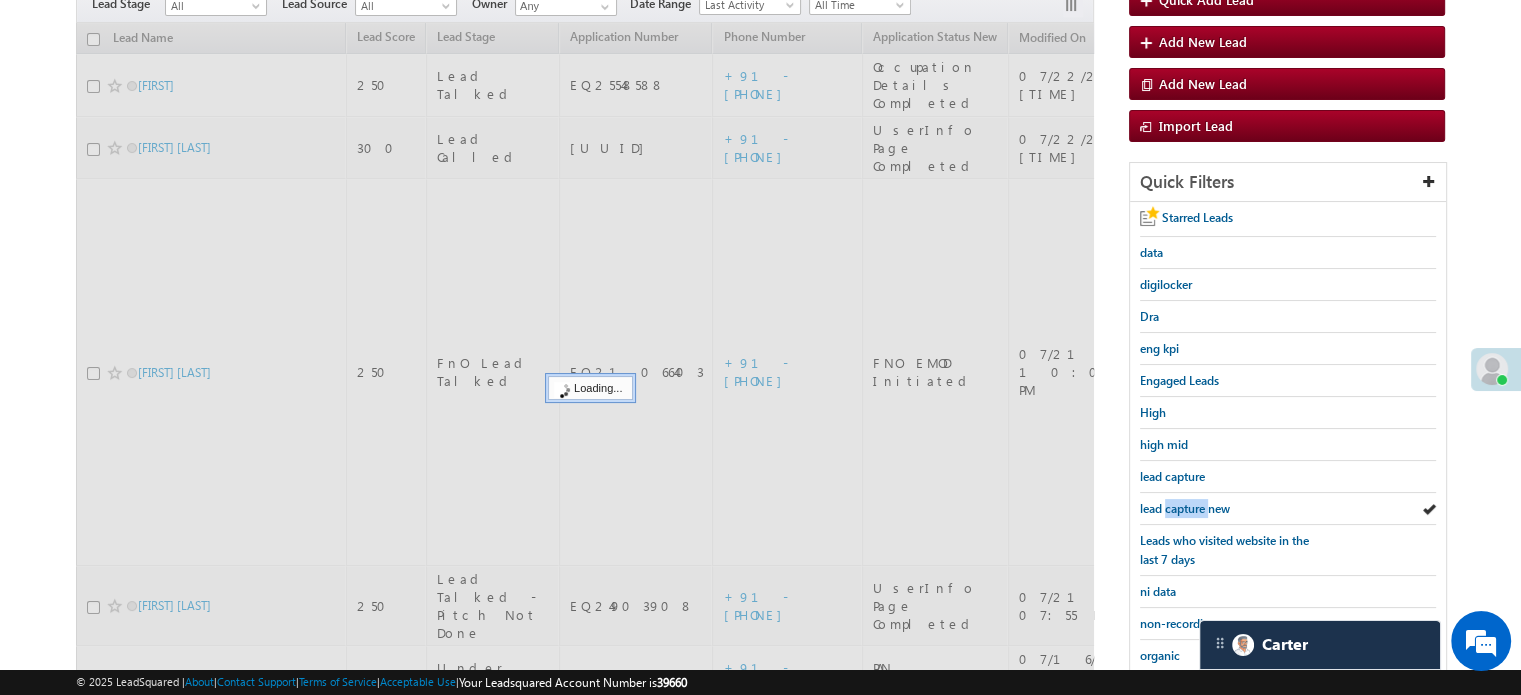 click on "lead capture new" at bounding box center [1185, 508] 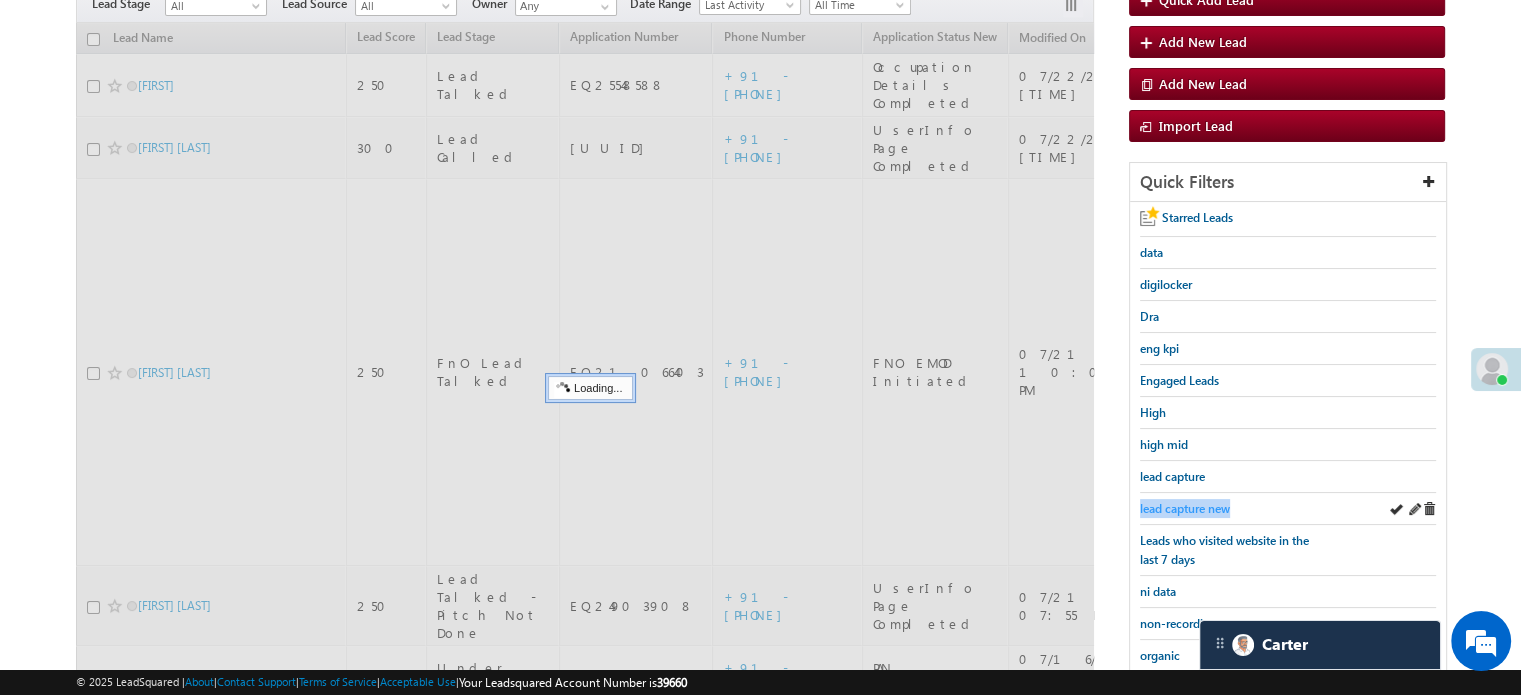 click on "lead capture new" at bounding box center [1185, 508] 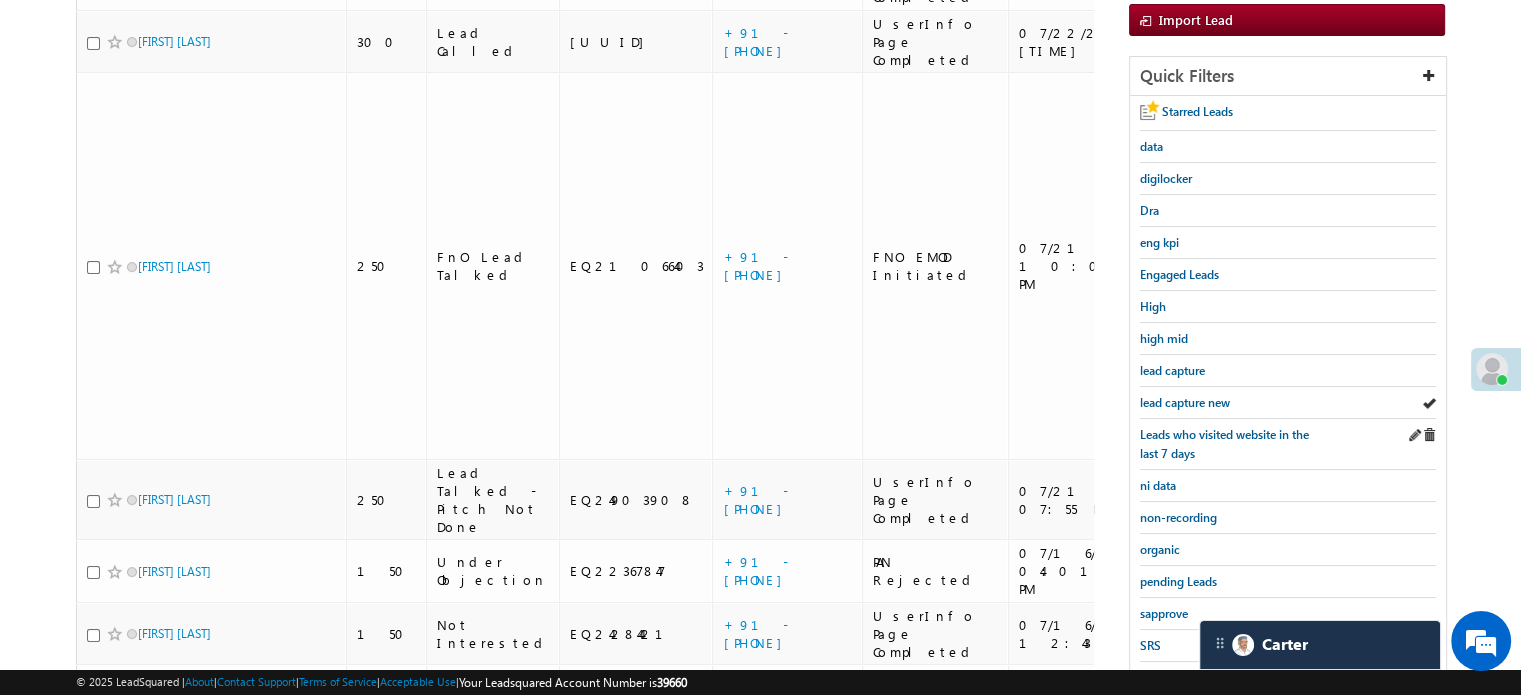 scroll, scrollTop: 429, scrollLeft: 0, axis: vertical 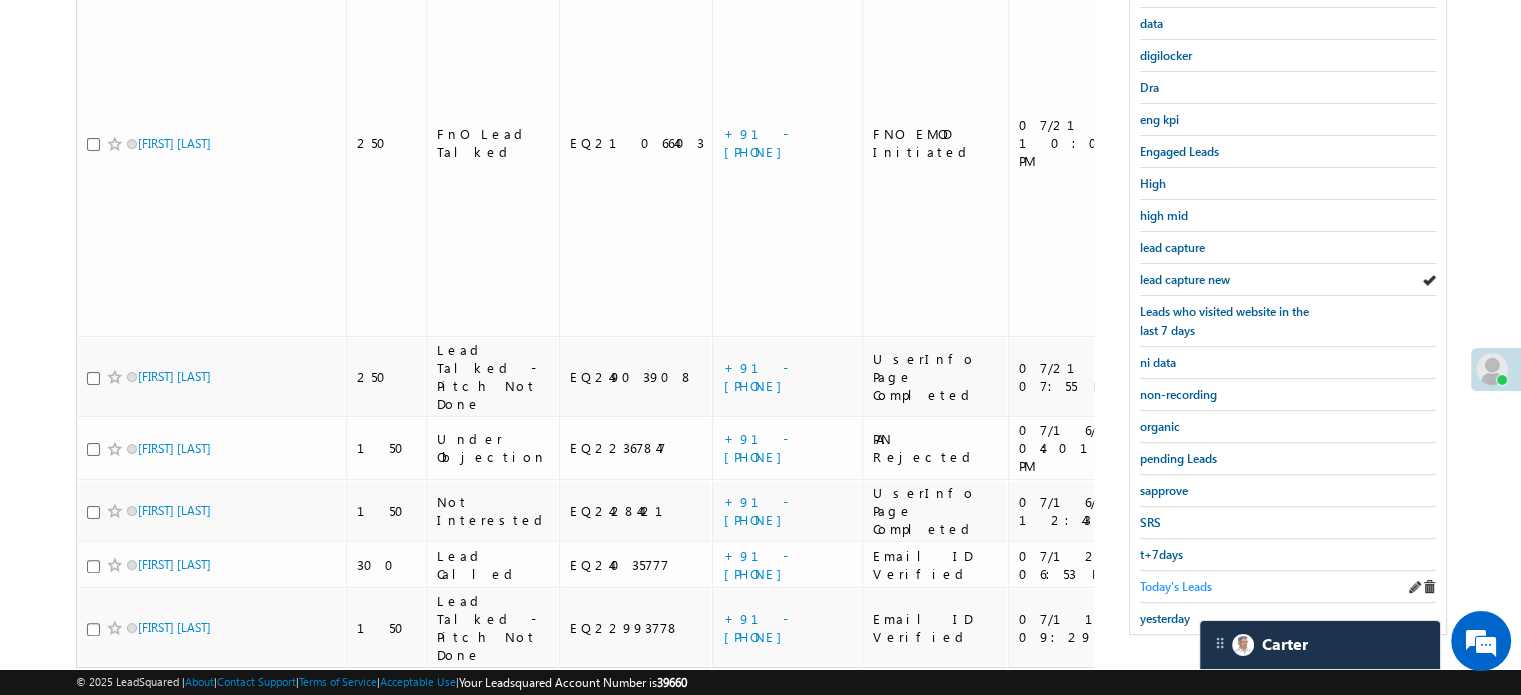 click on "Today's Leads" at bounding box center (1176, 586) 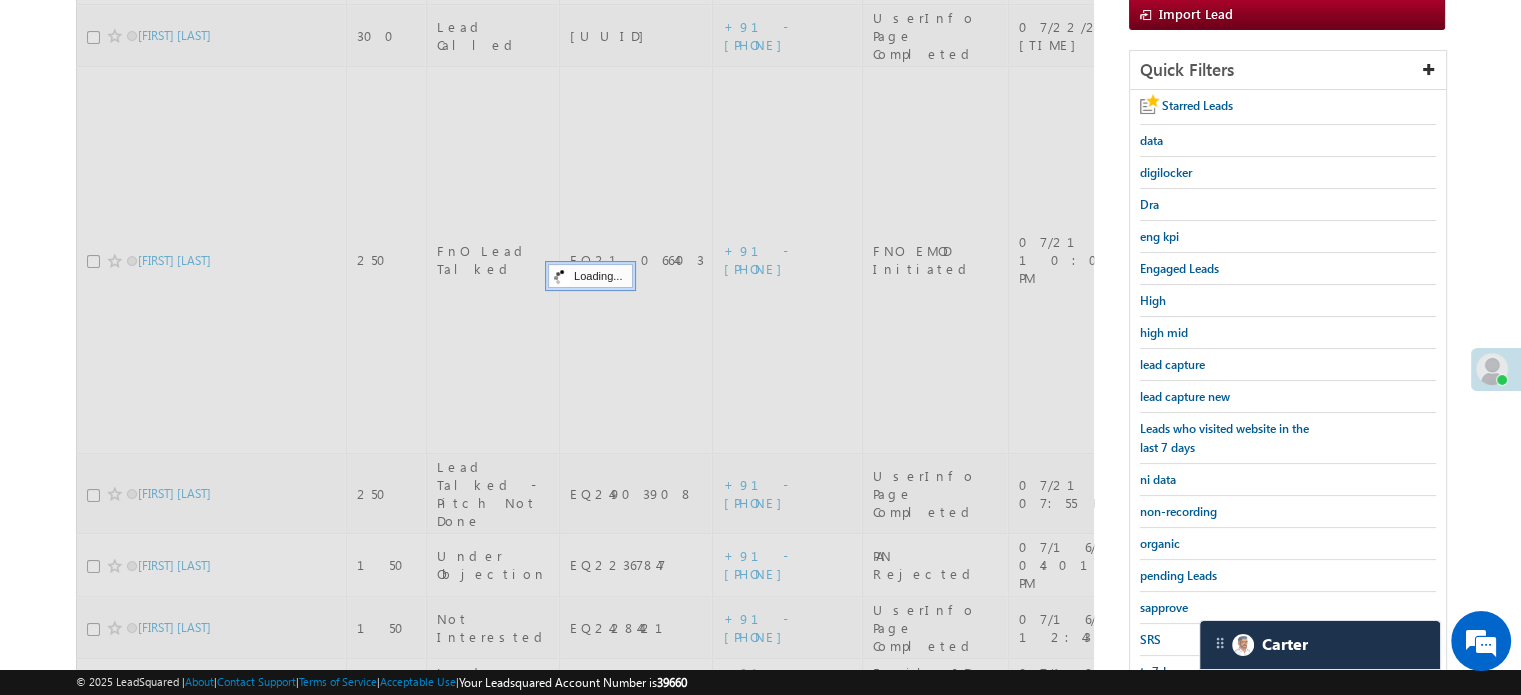 scroll, scrollTop: 129, scrollLeft: 0, axis: vertical 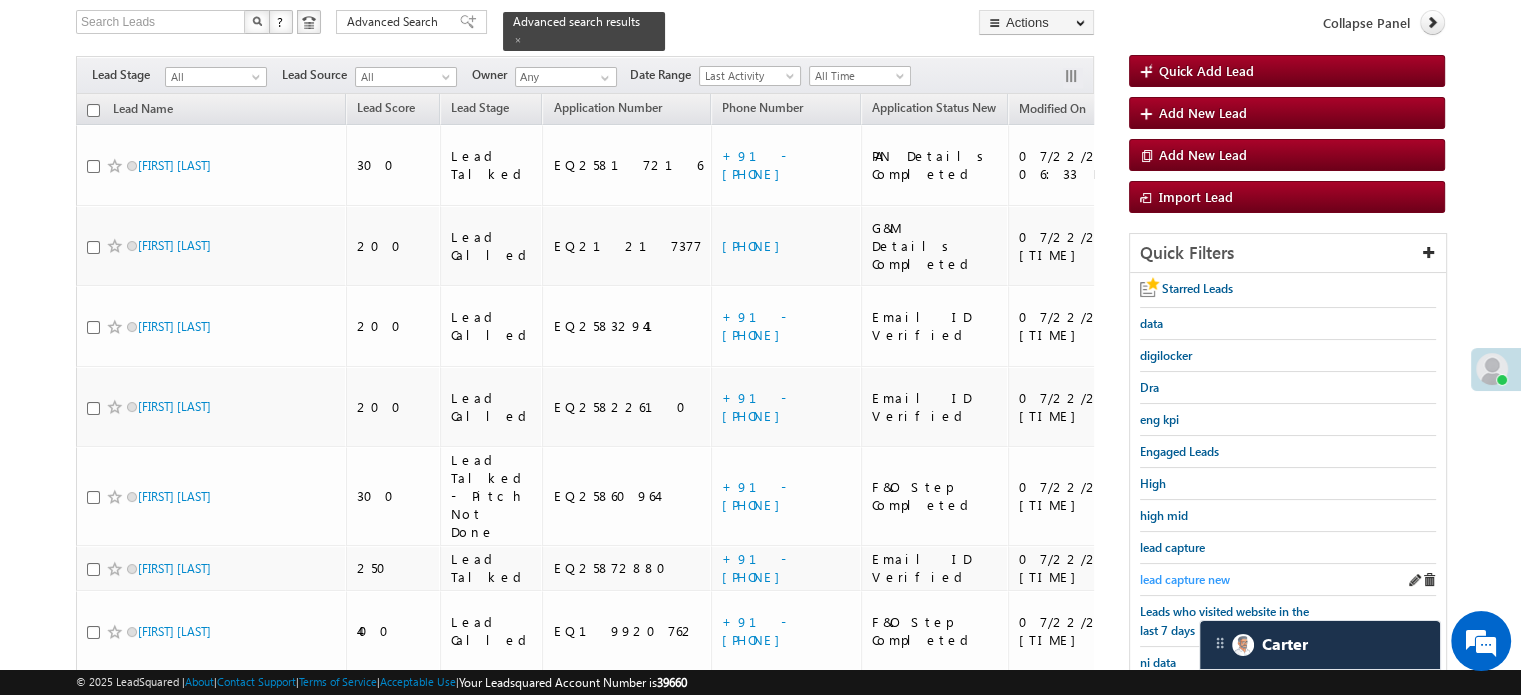 click on "lead capture new" at bounding box center [1185, 579] 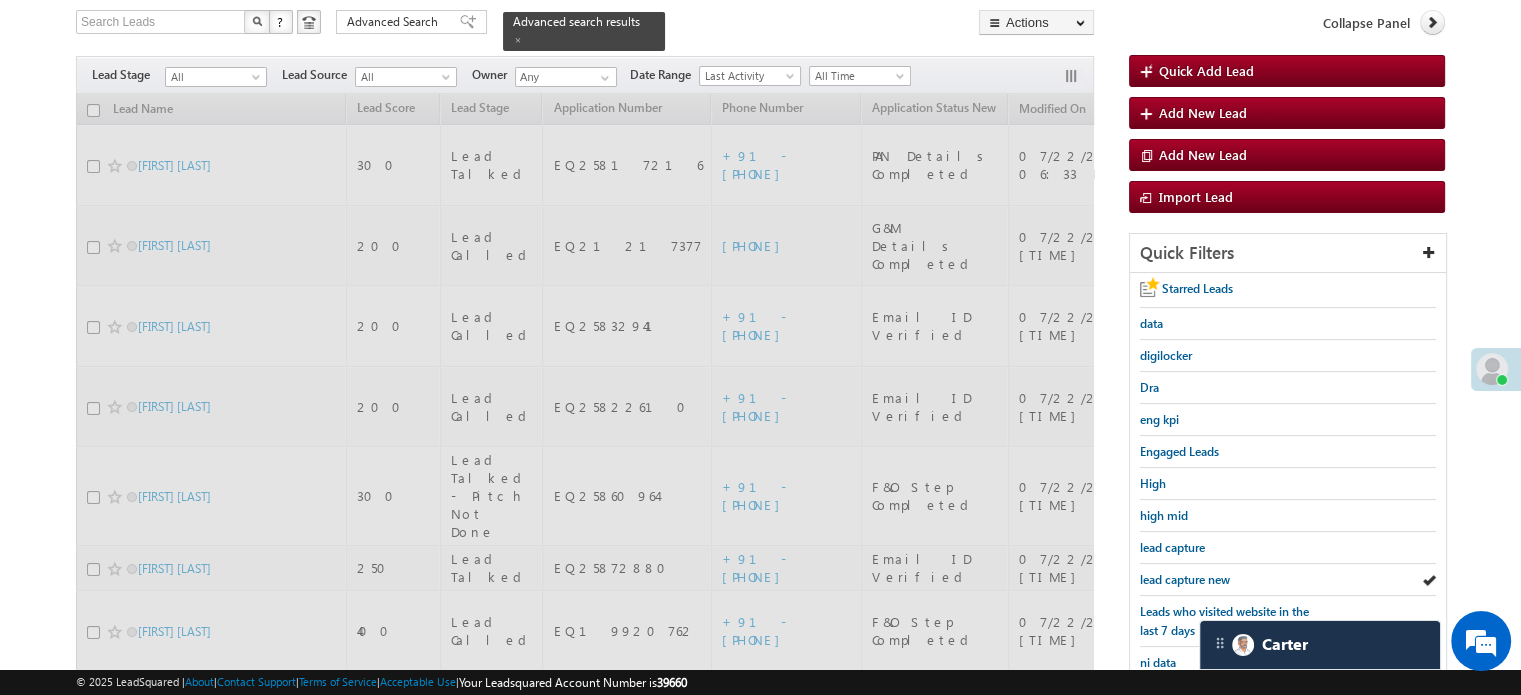 click on "lead capture new" at bounding box center (1185, 579) 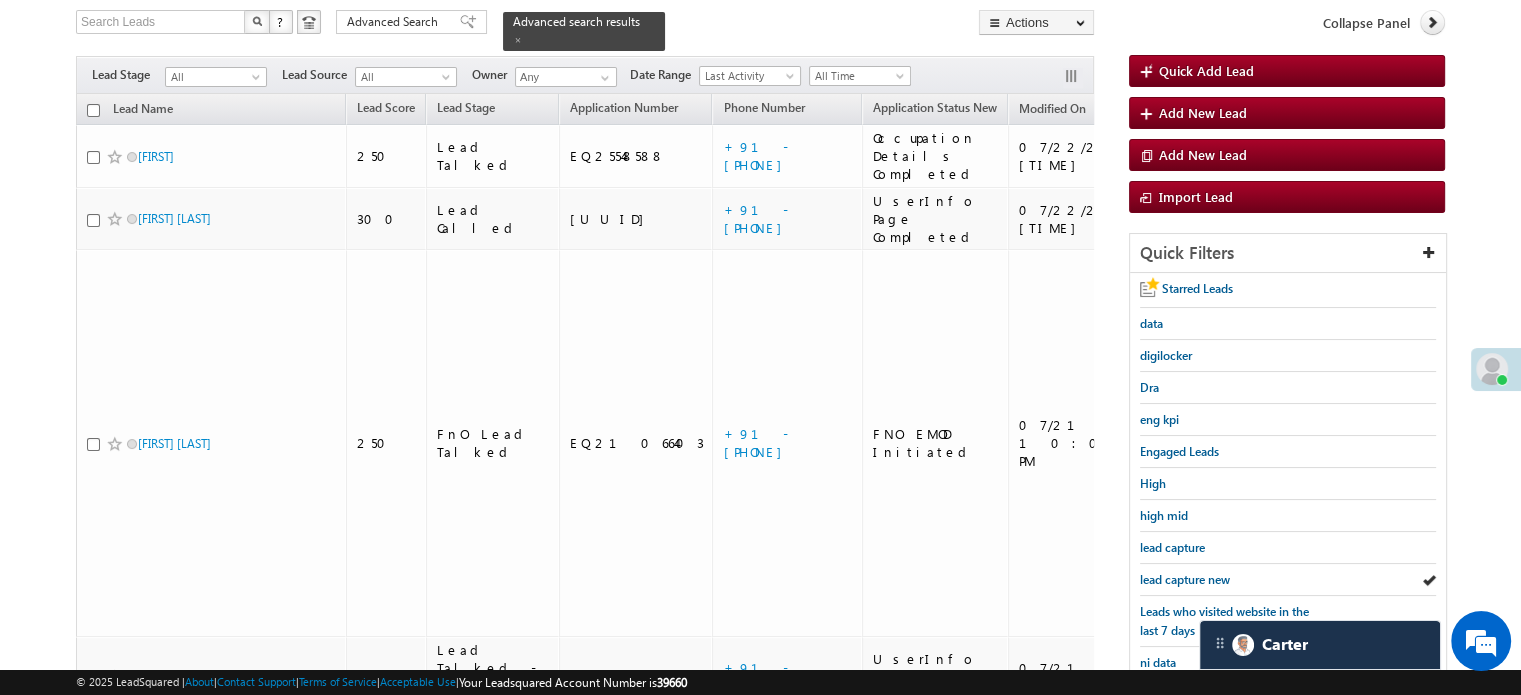 click on "lead capture new" at bounding box center [1185, 579] 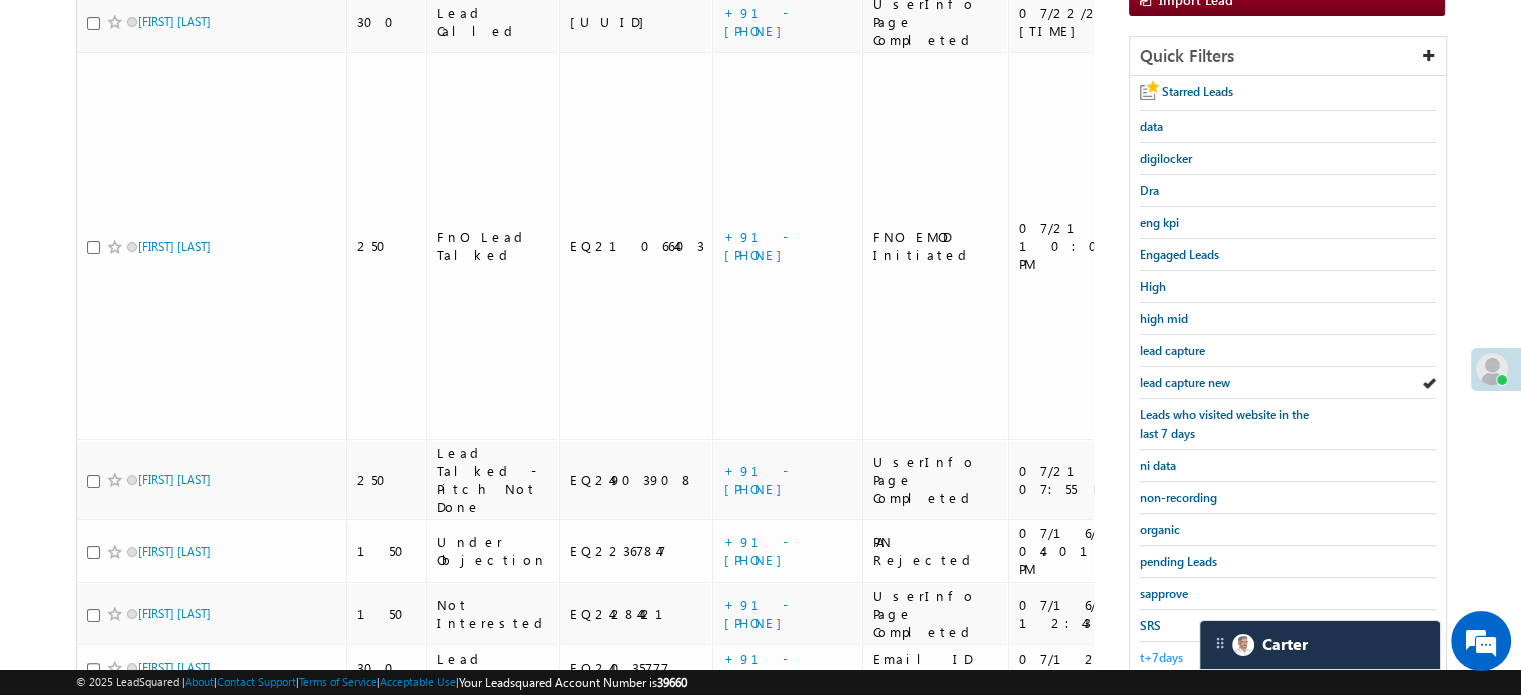 scroll, scrollTop: 429, scrollLeft: 0, axis: vertical 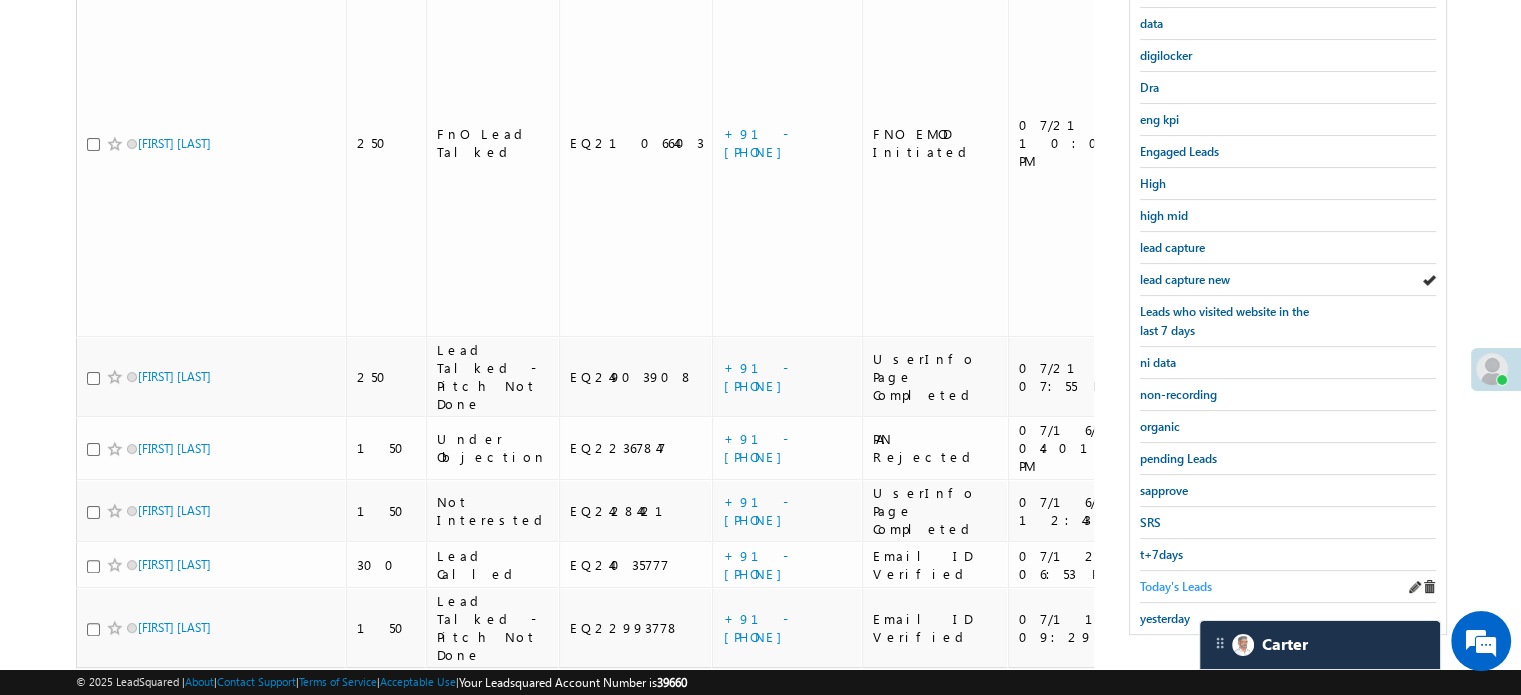 click on "Today's Leads" at bounding box center (1176, 586) 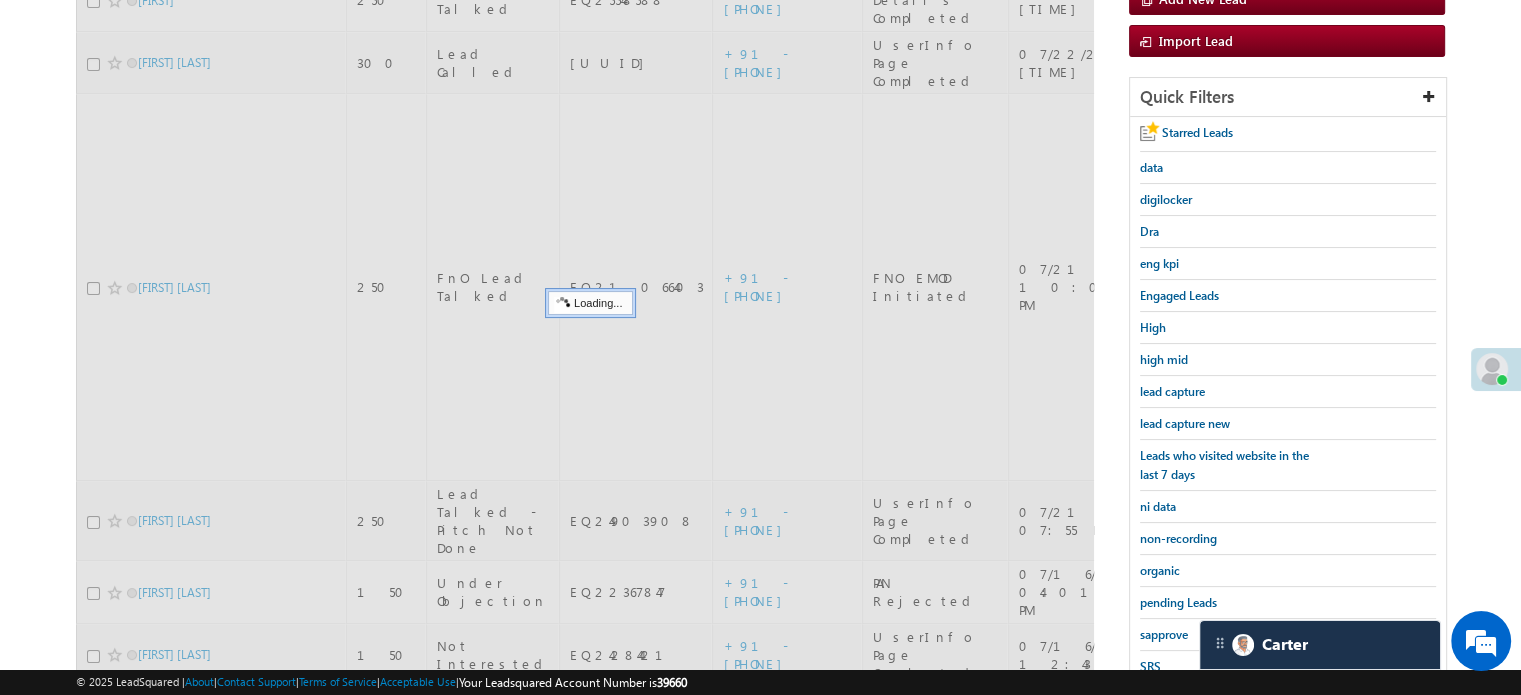 scroll, scrollTop: 129, scrollLeft: 0, axis: vertical 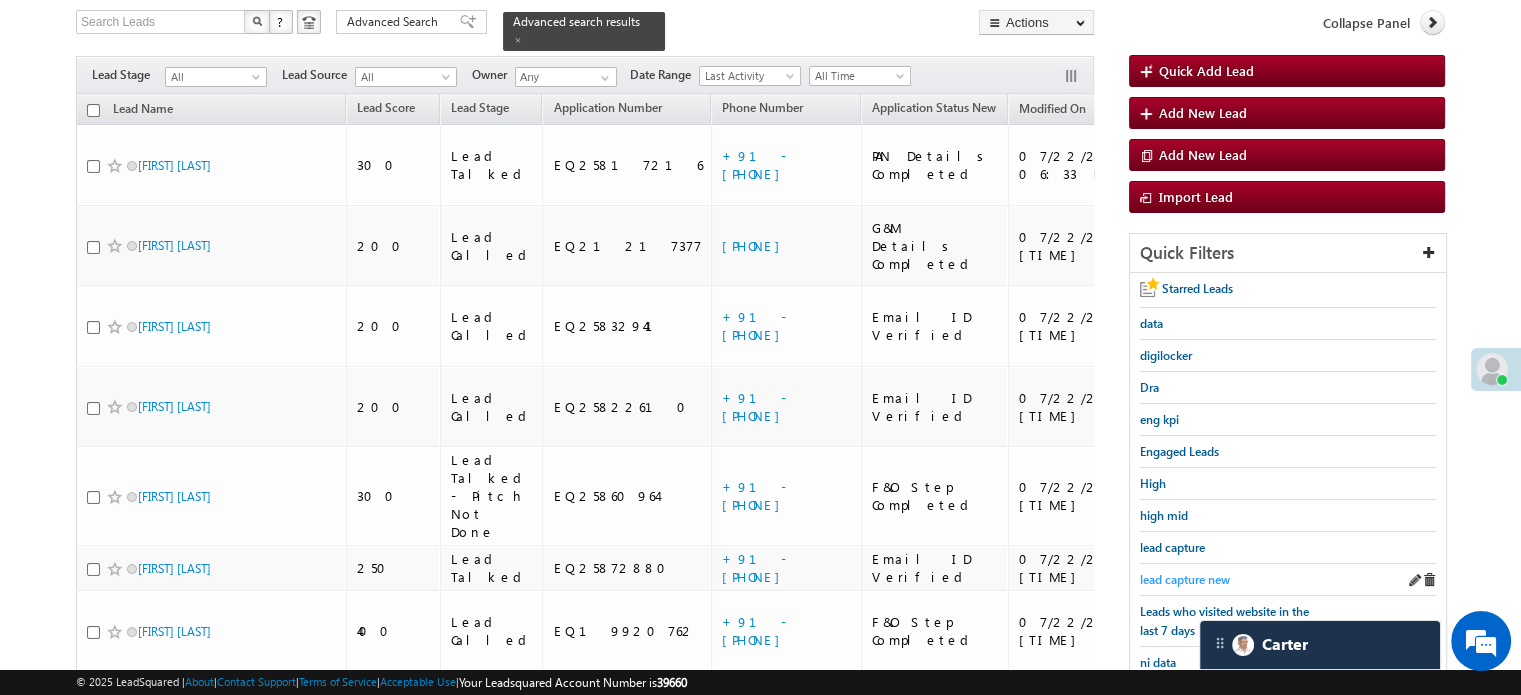 click on "lead capture new" at bounding box center [1185, 579] 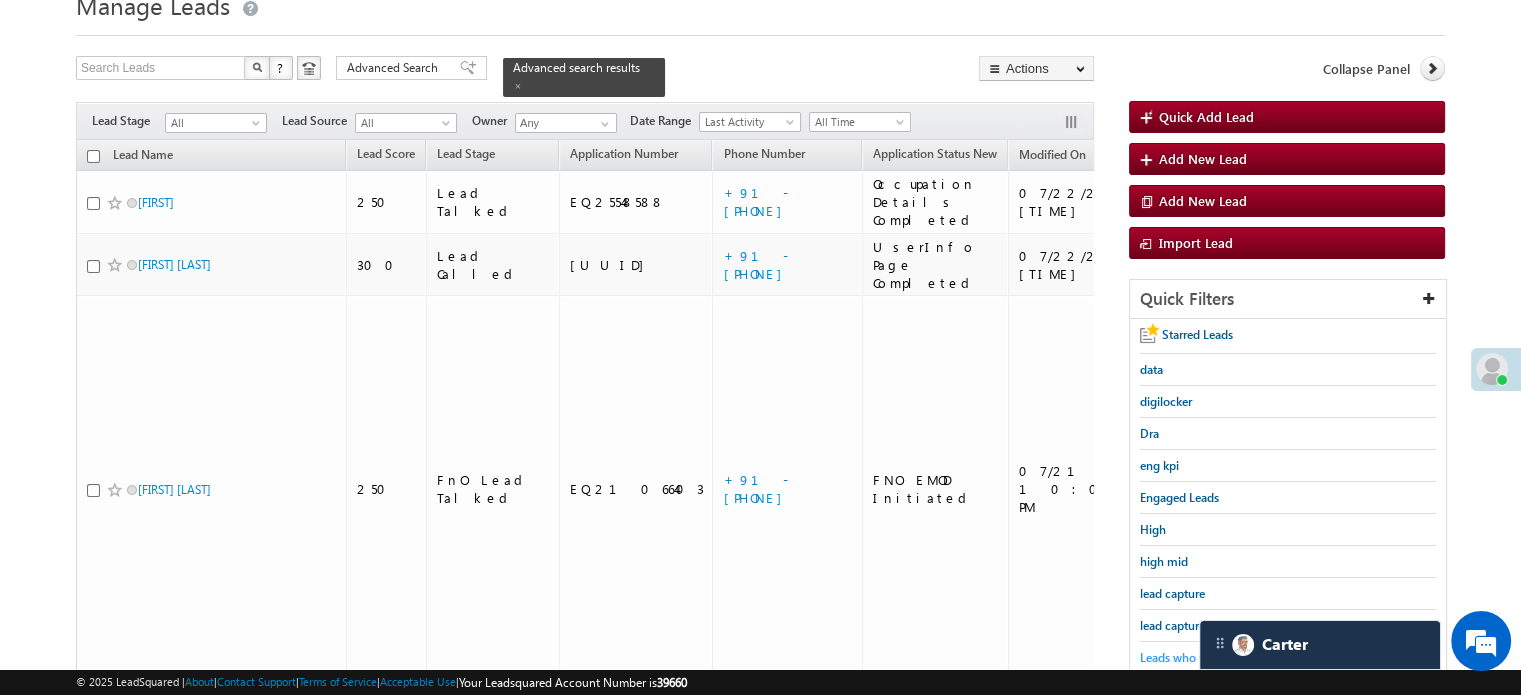 scroll, scrollTop: 200, scrollLeft: 0, axis: vertical 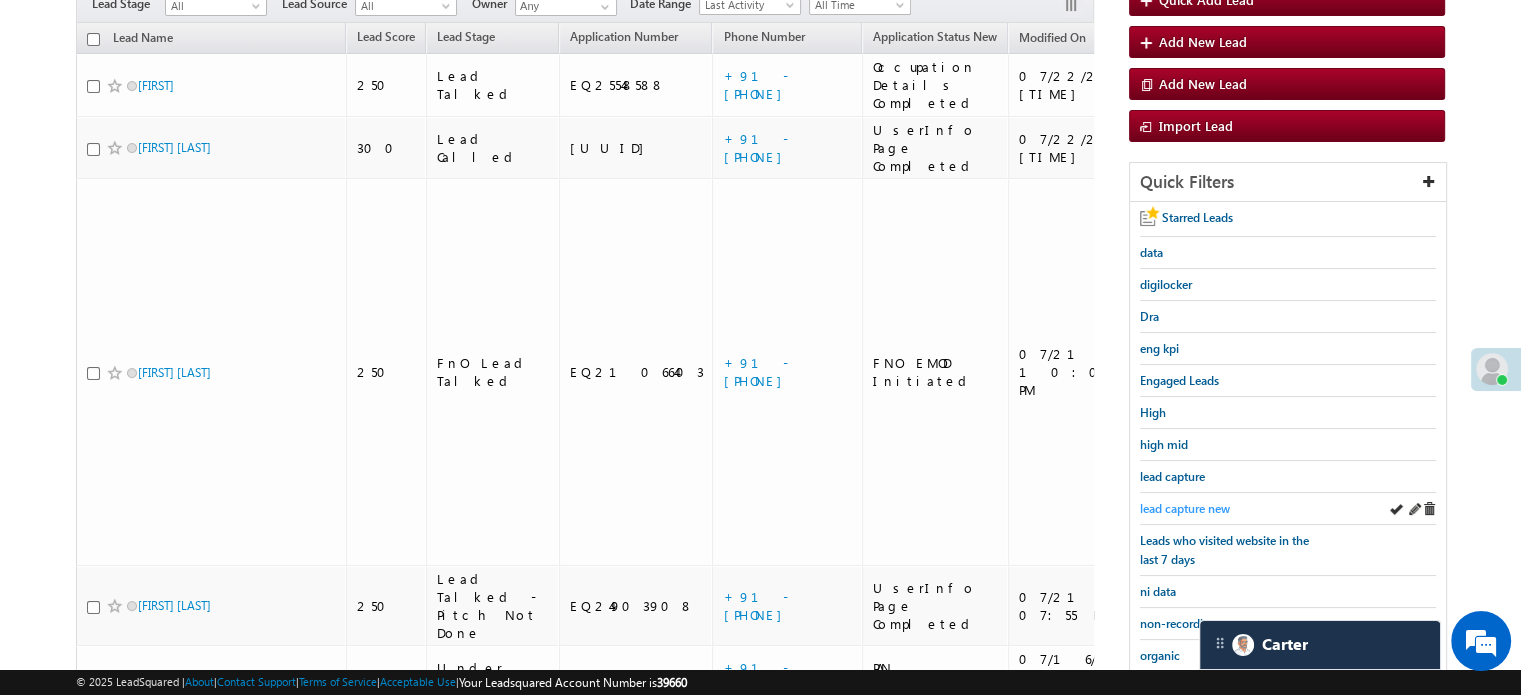 click on "lead capture new" at bounding box center (1185, 508) 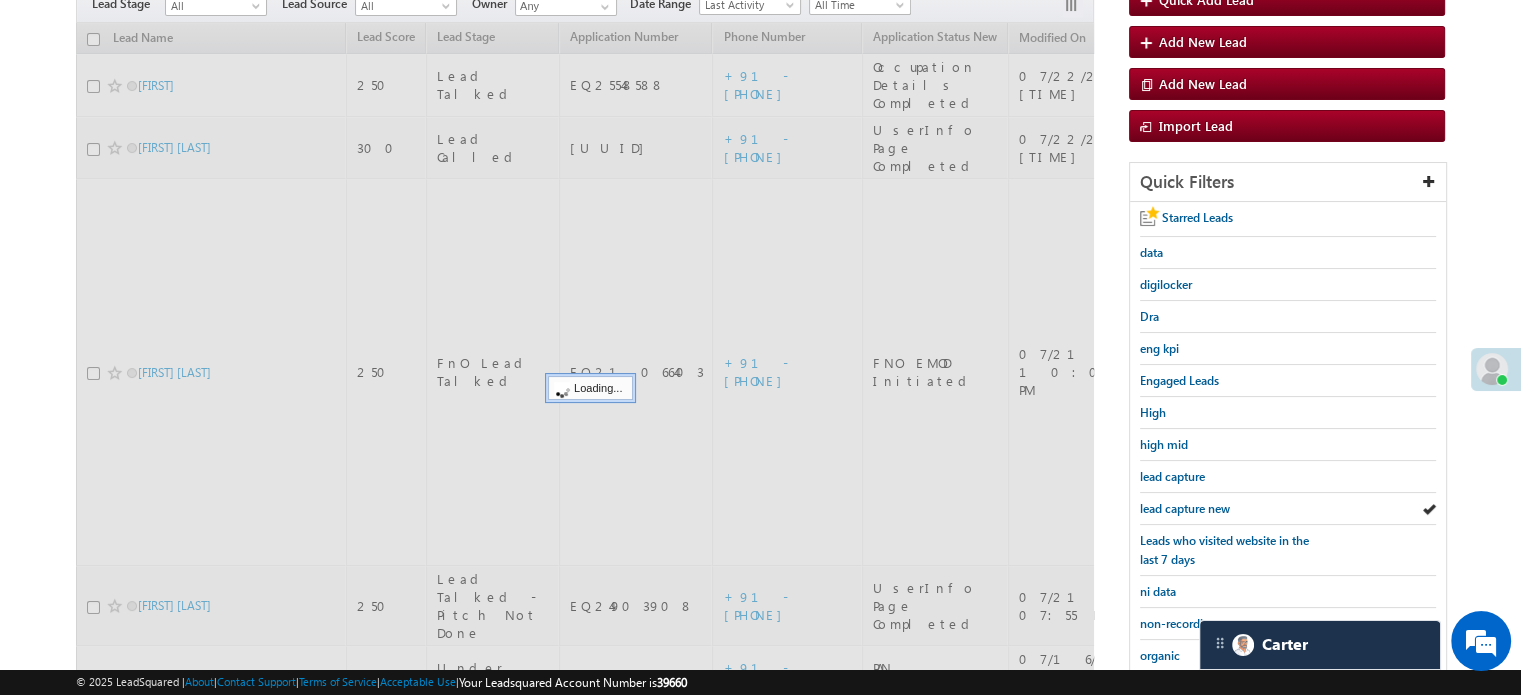 click on "lead capture new" at bounding box center (1185, 508) 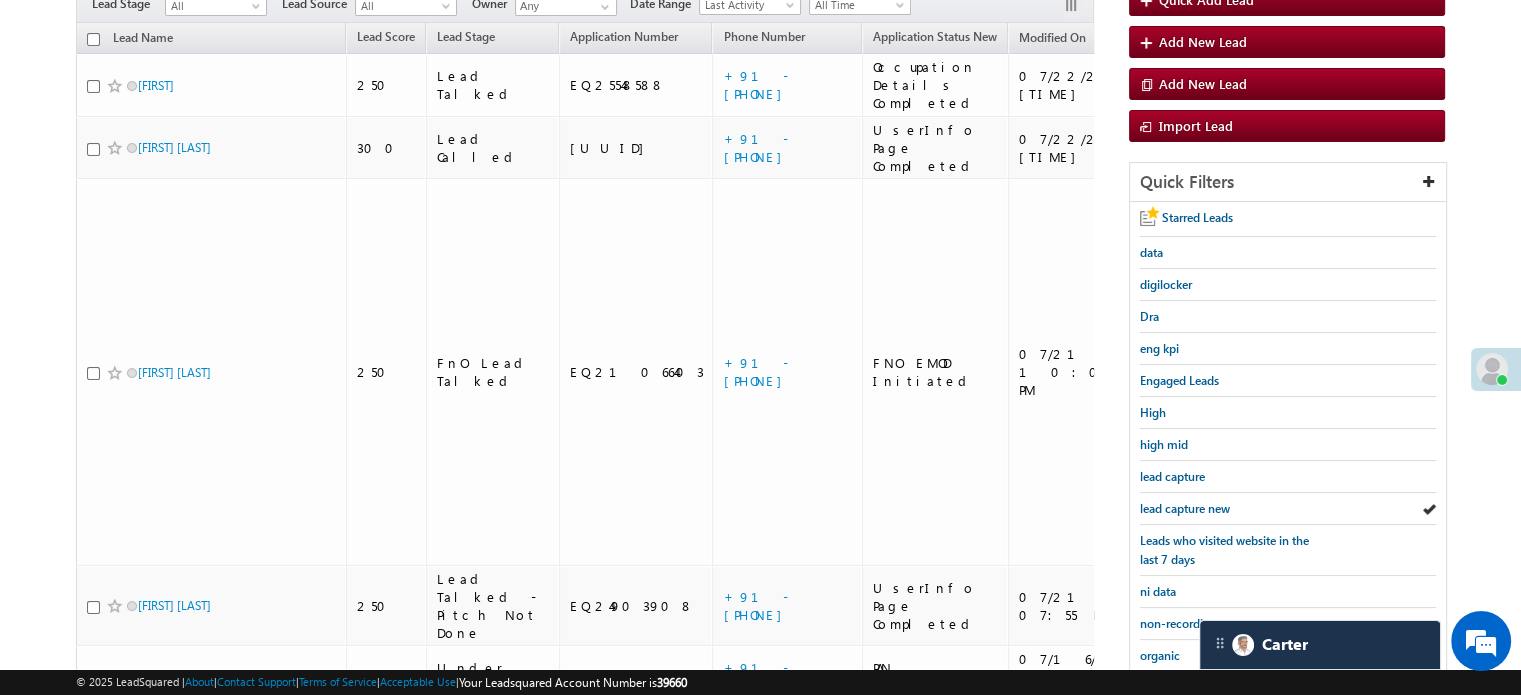 click on "lead capture new" at bounding box center [1185, 508] 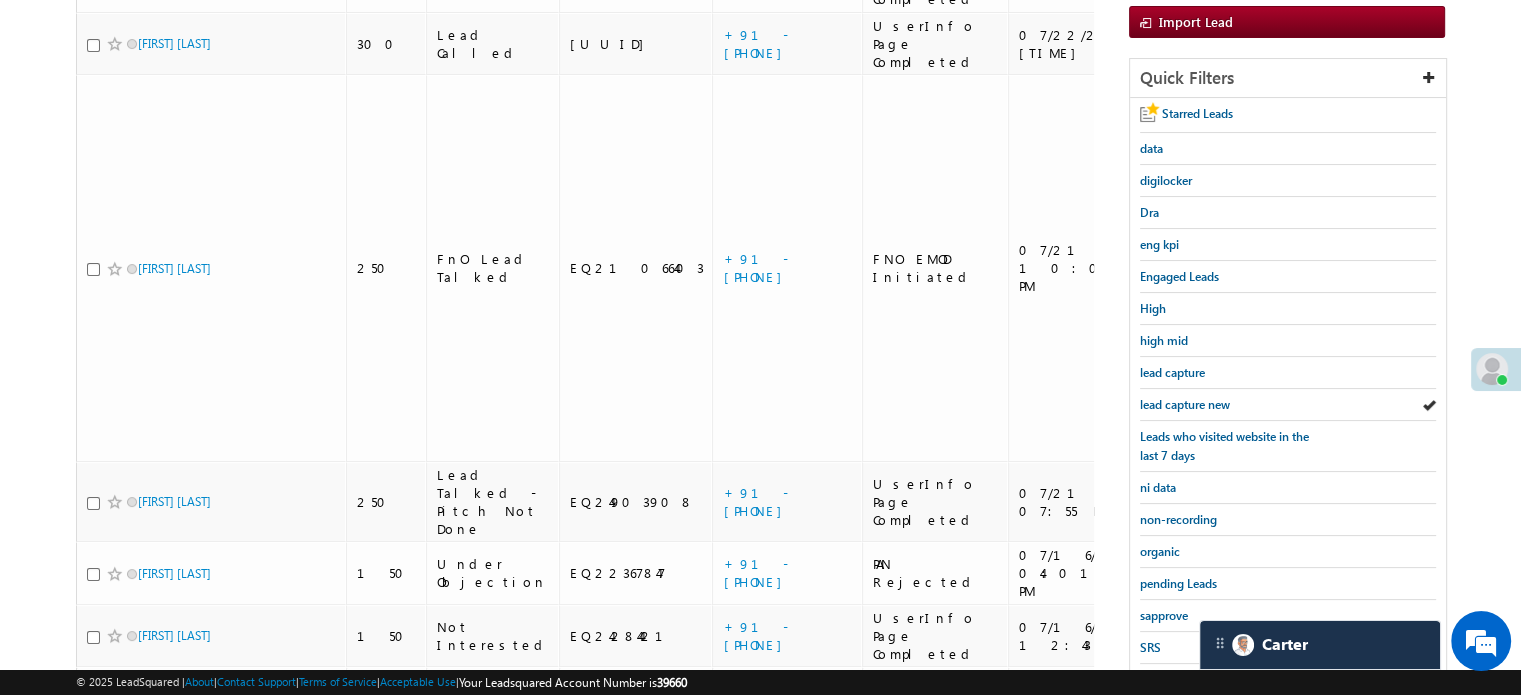 scroll, scrollTop: 429, scrollLeft: 0, axis: vertical 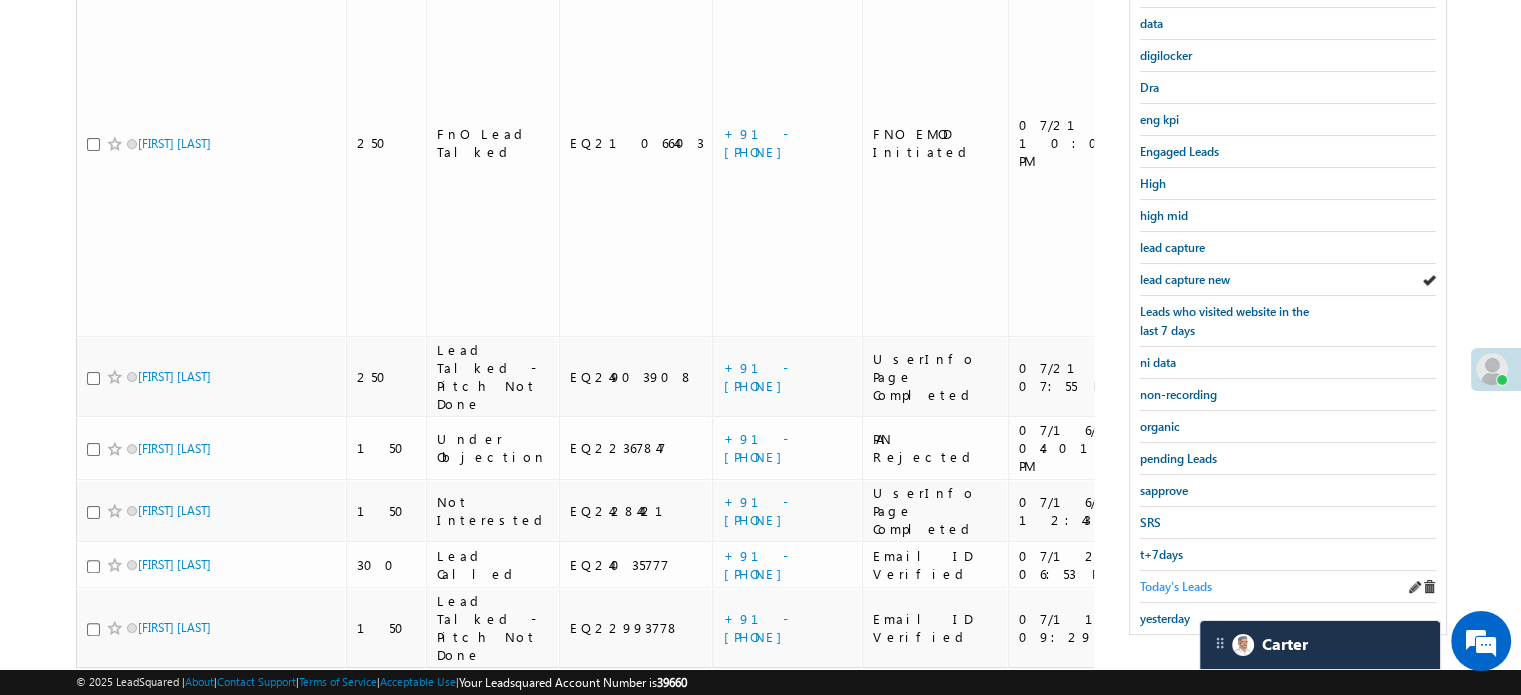 click on "Today's Leads" at bounding box center [1176, 586] 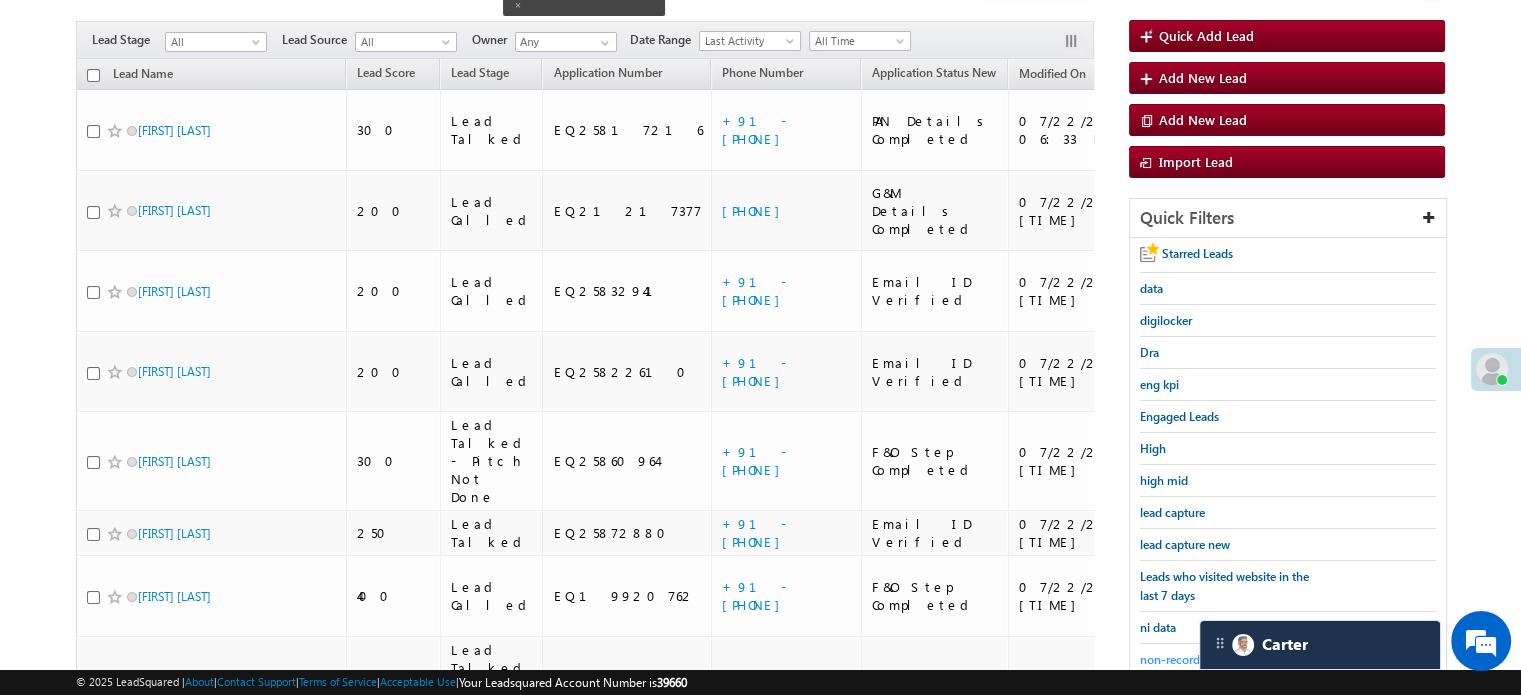 scroll, scrollTop: 129, scrollLeft: 0, axis: vertical 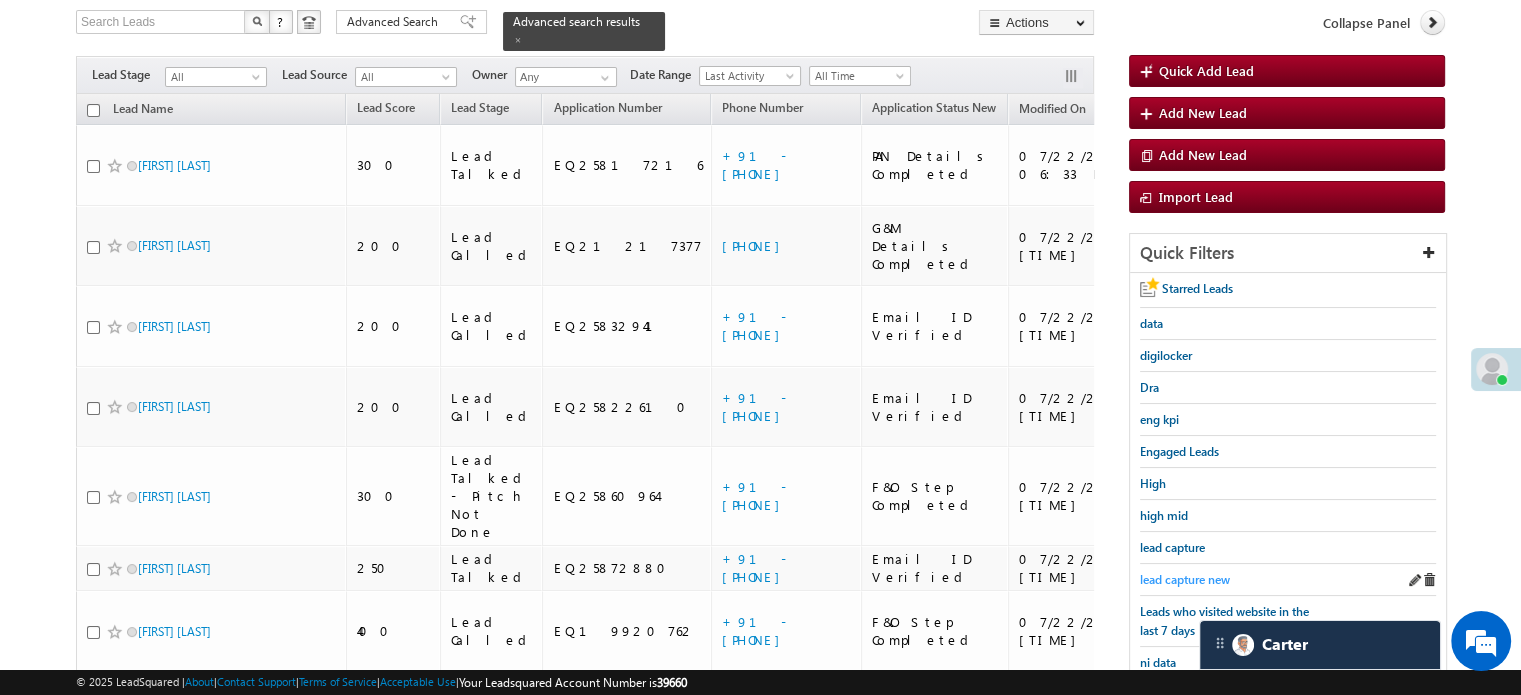 click on "lead capture new" at bounding box center (1185, 579) 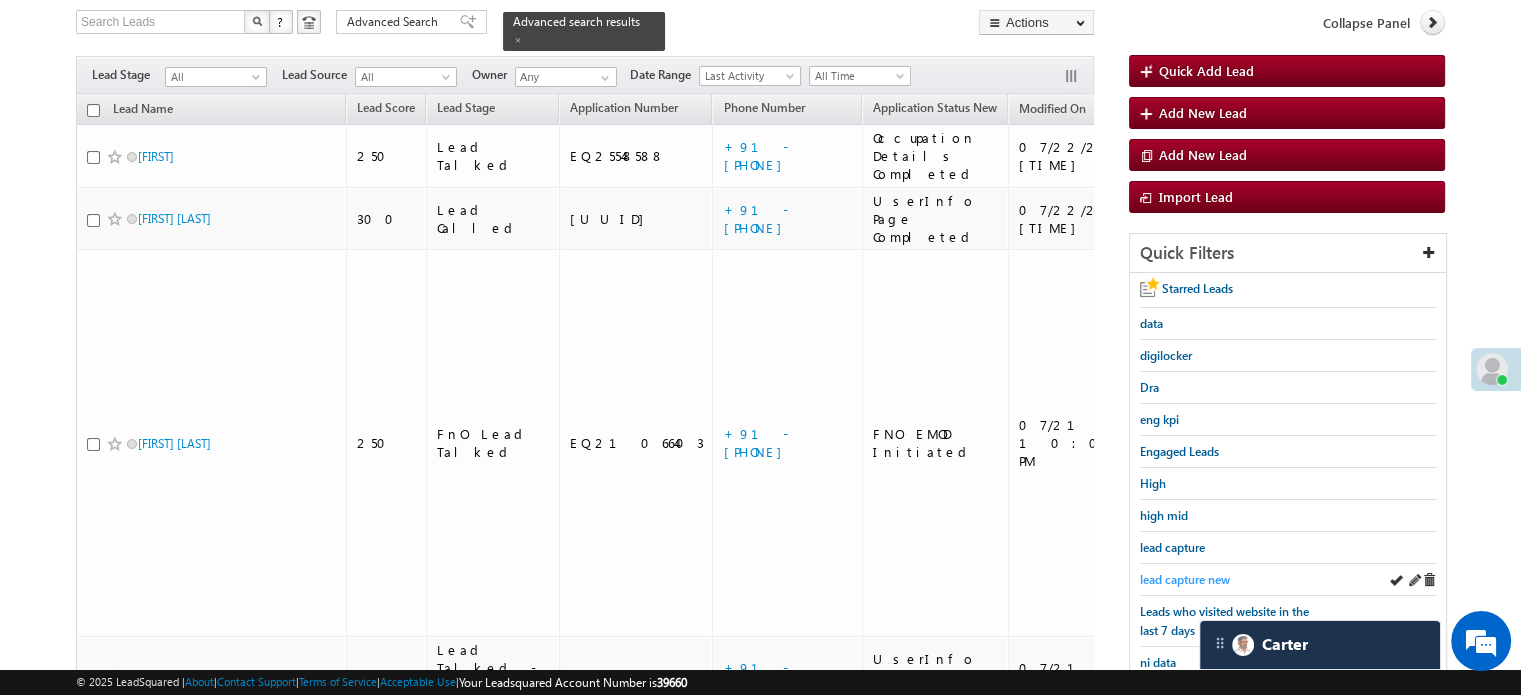 click on "lead capture new" at bounding box center [1185, 579] 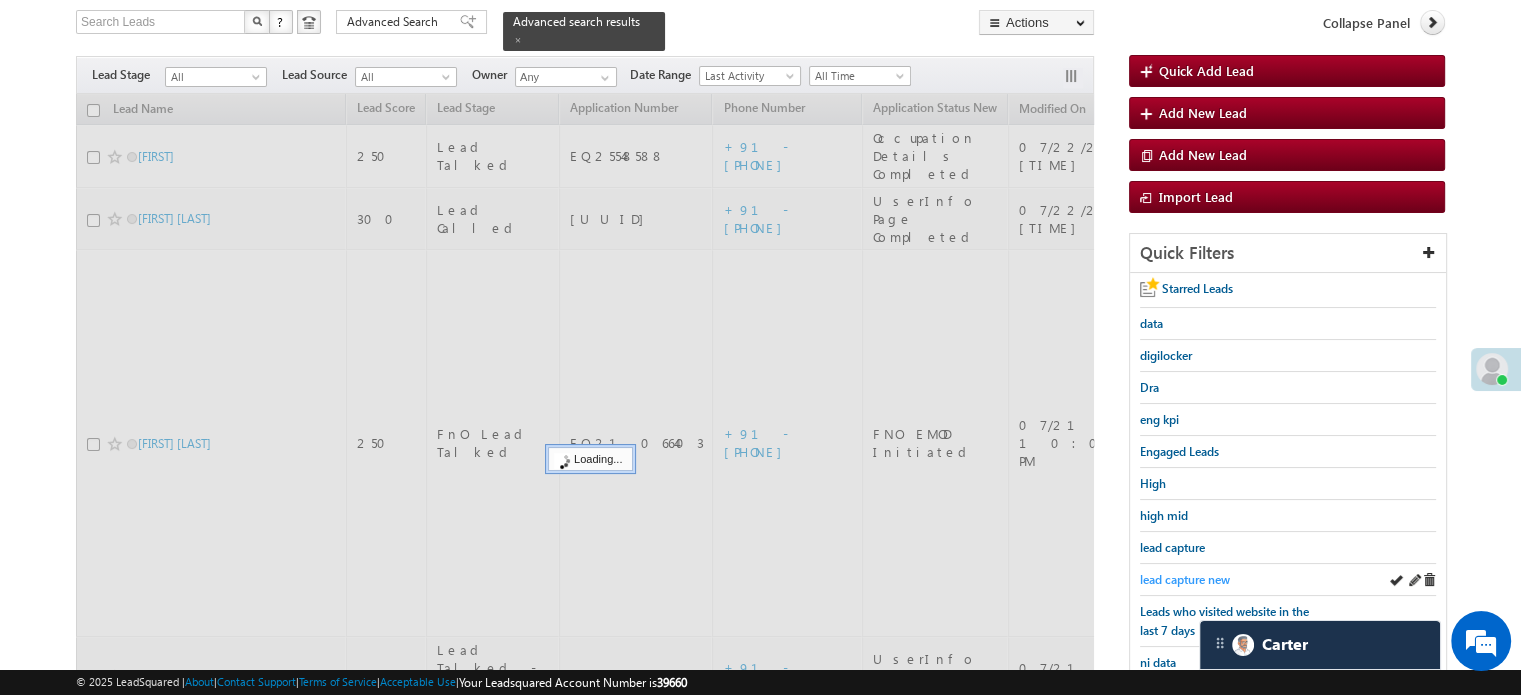 click on "lead capture new" at bounding box center (1185, 579) 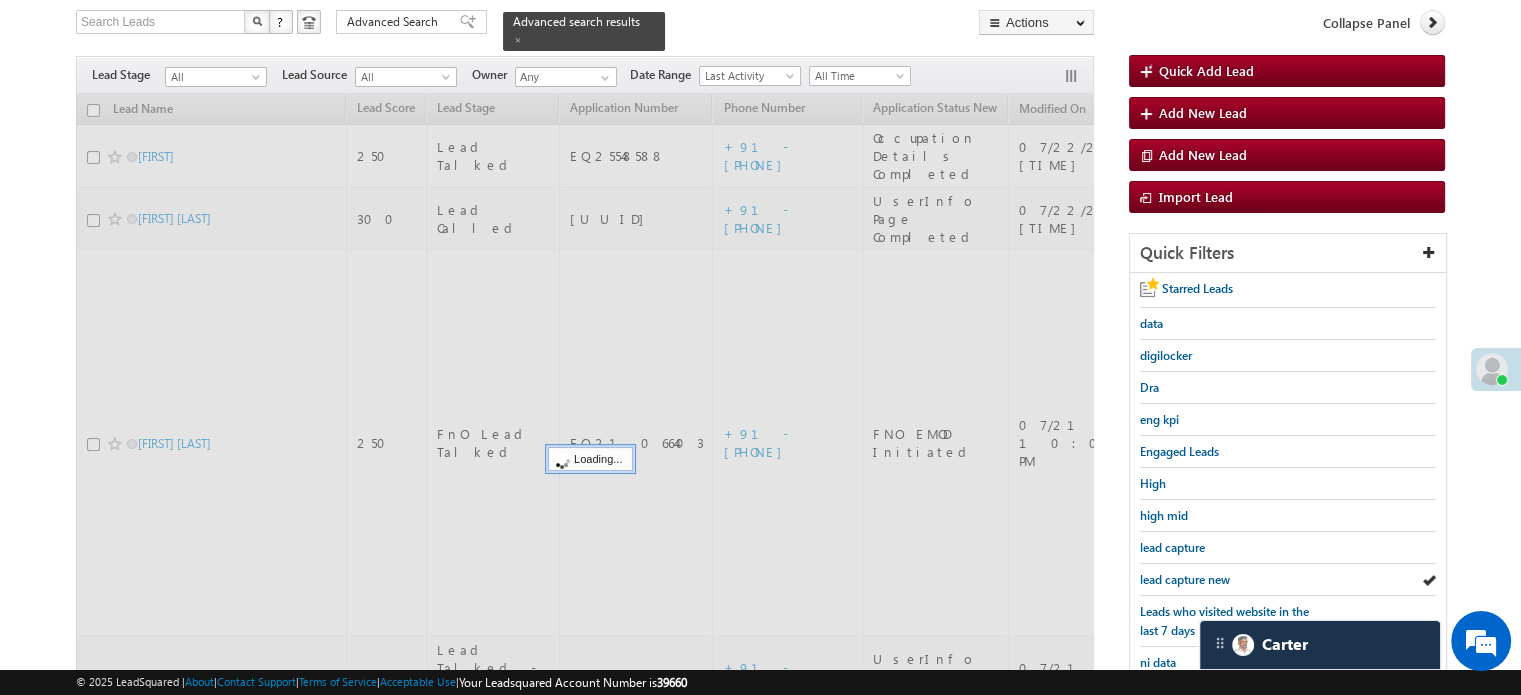 click on "lead capture new" at bounding box center [1185, 579] 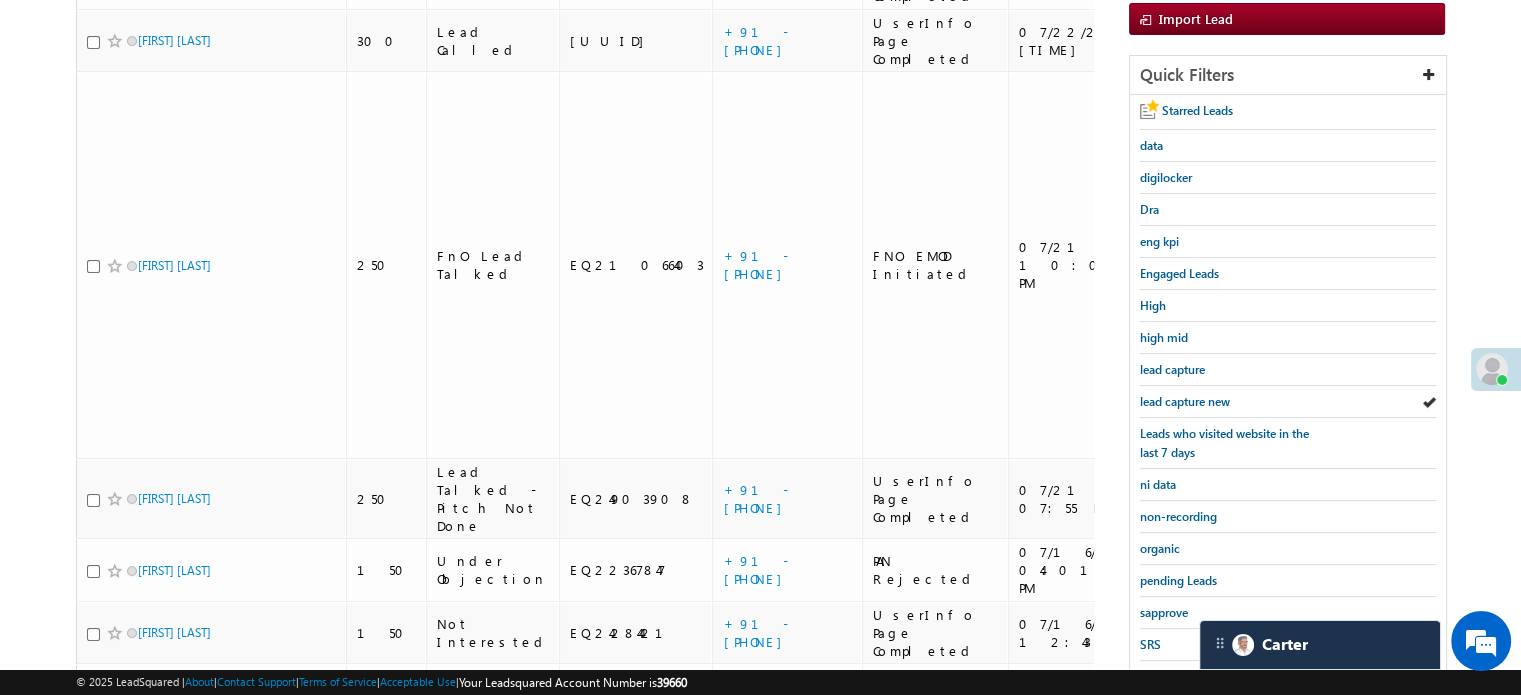 scroll, scrollTop: 429, scrollLeft: 0, axis: vertical 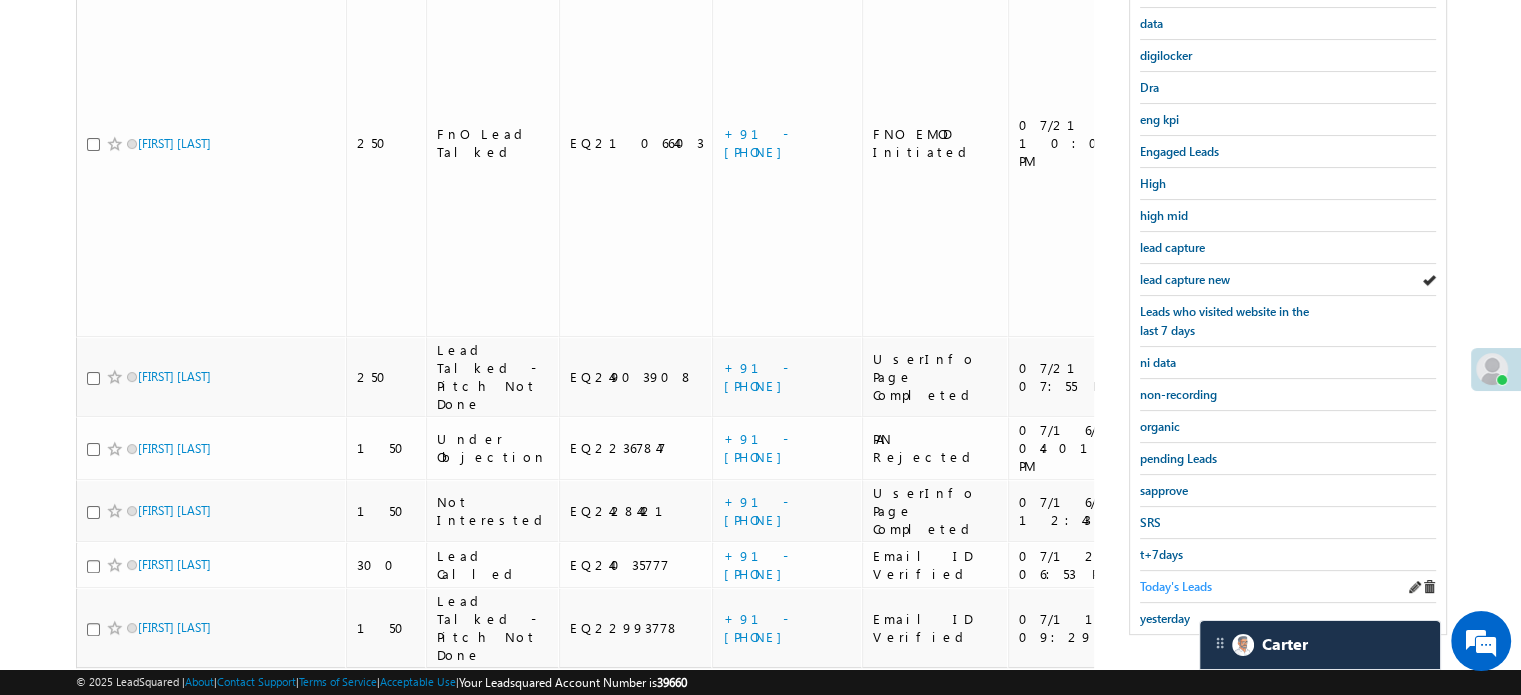 click on "Today's Leads" at bounding box center (1176, 586) 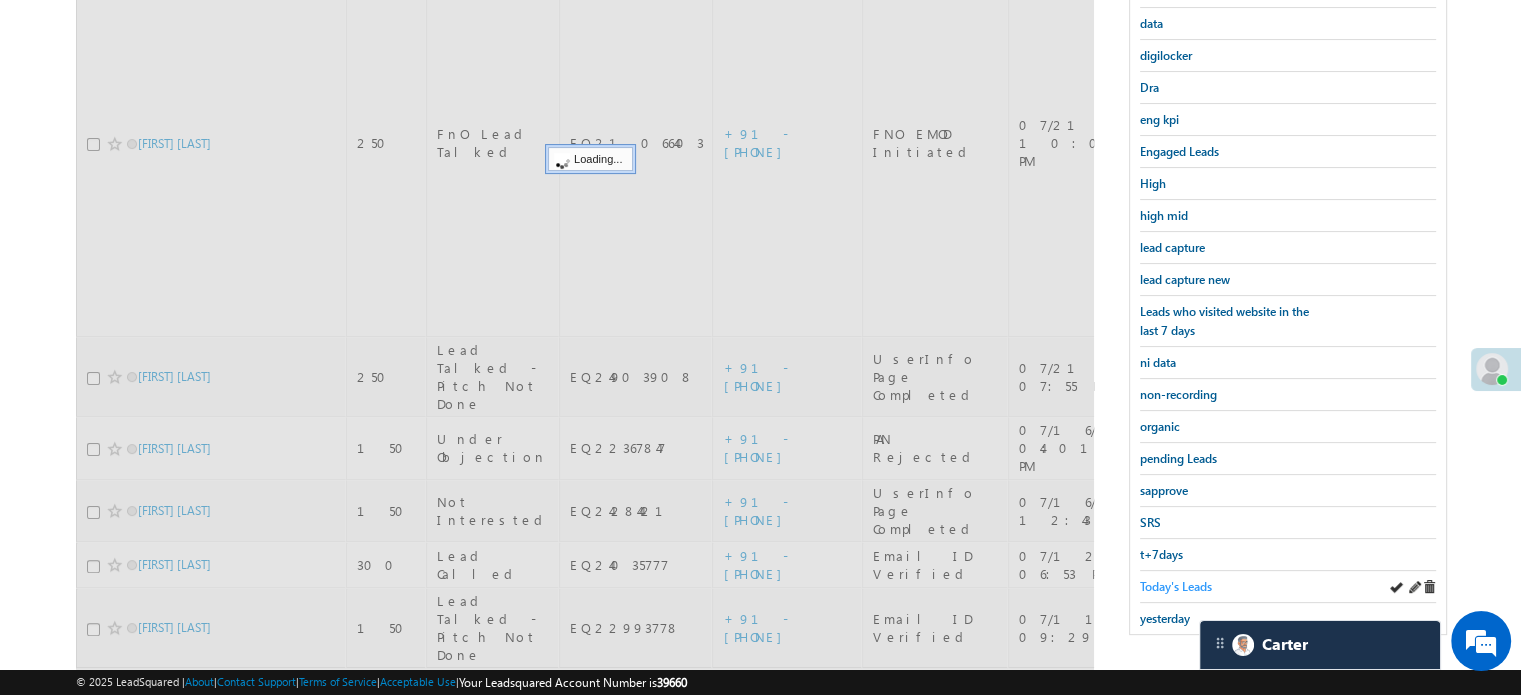 click on "Today's Leads" at bounding box center (1176, 586) 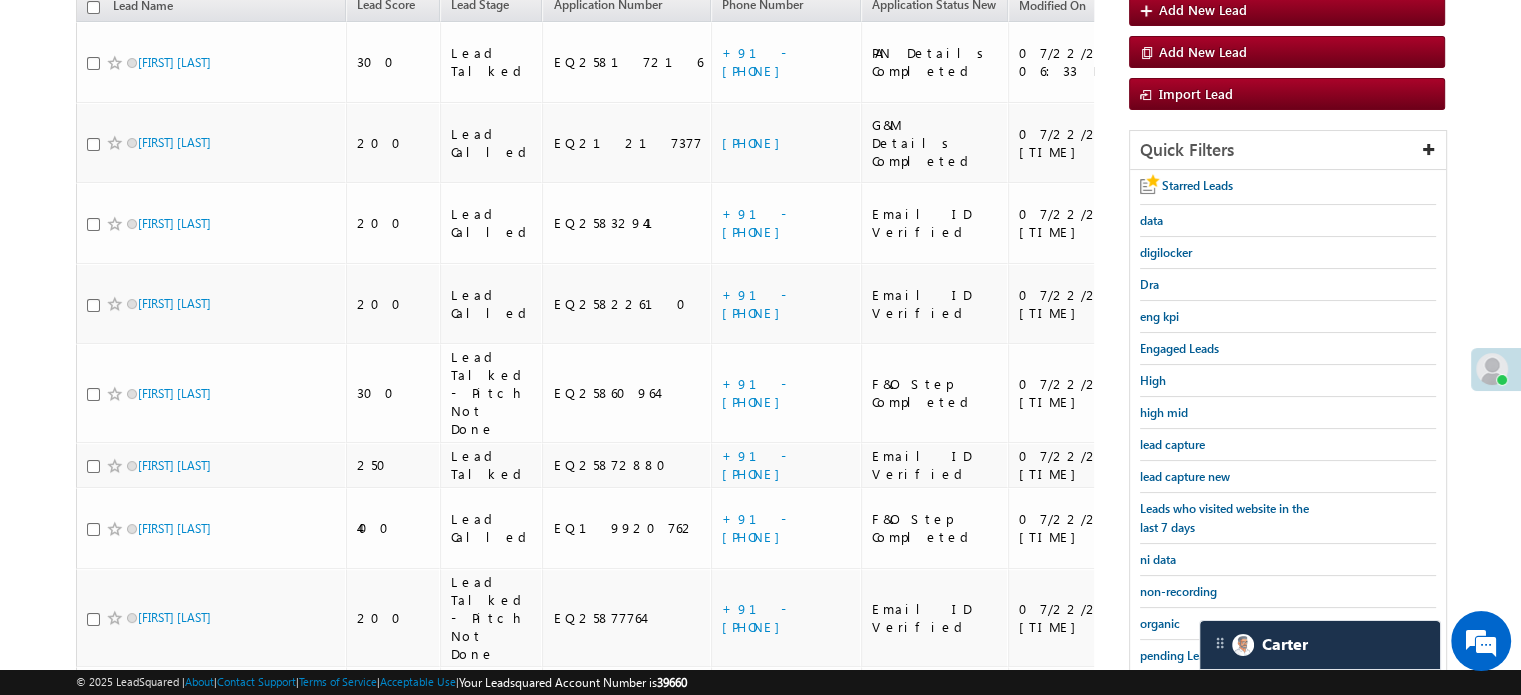 scroll, scrollTop: 229, scrollLeft: 0, axis: vertical 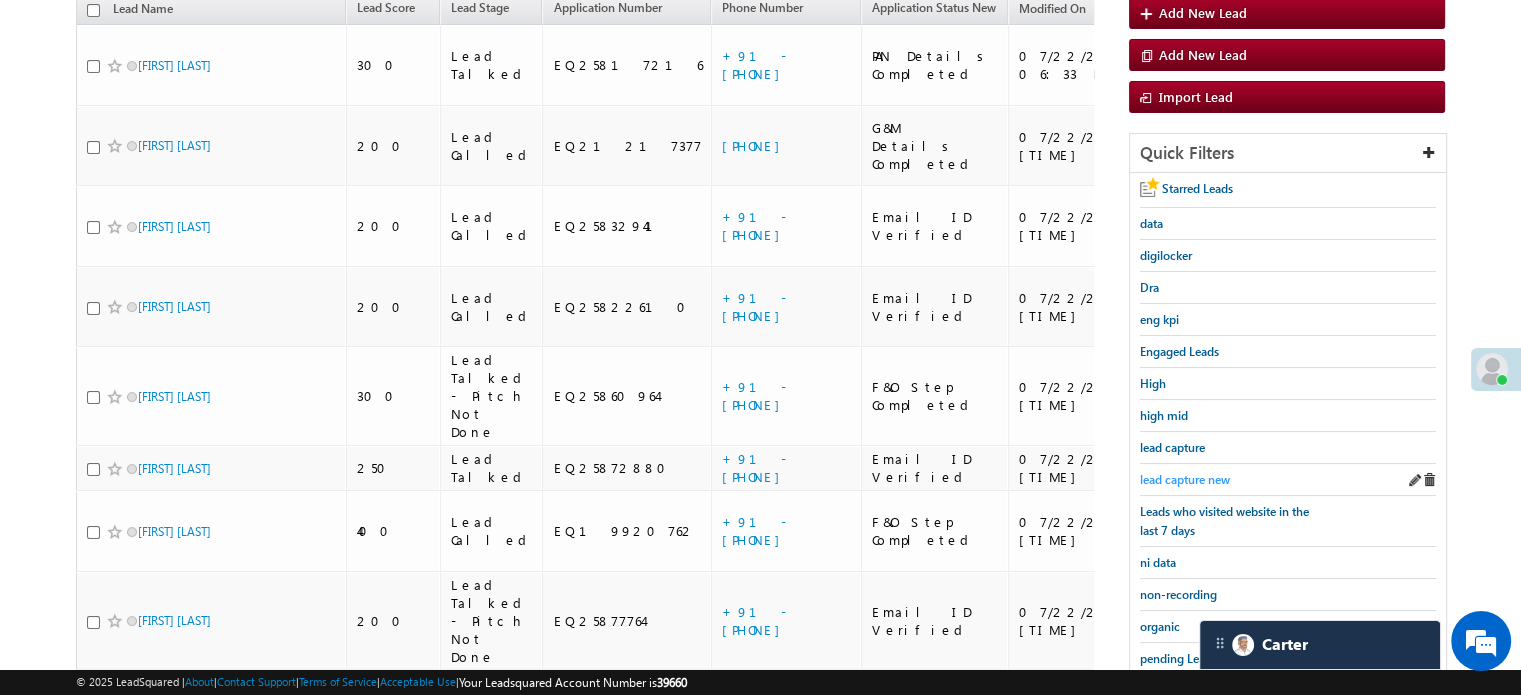 click on "lead capture new" at bounding box center (1185, 479) 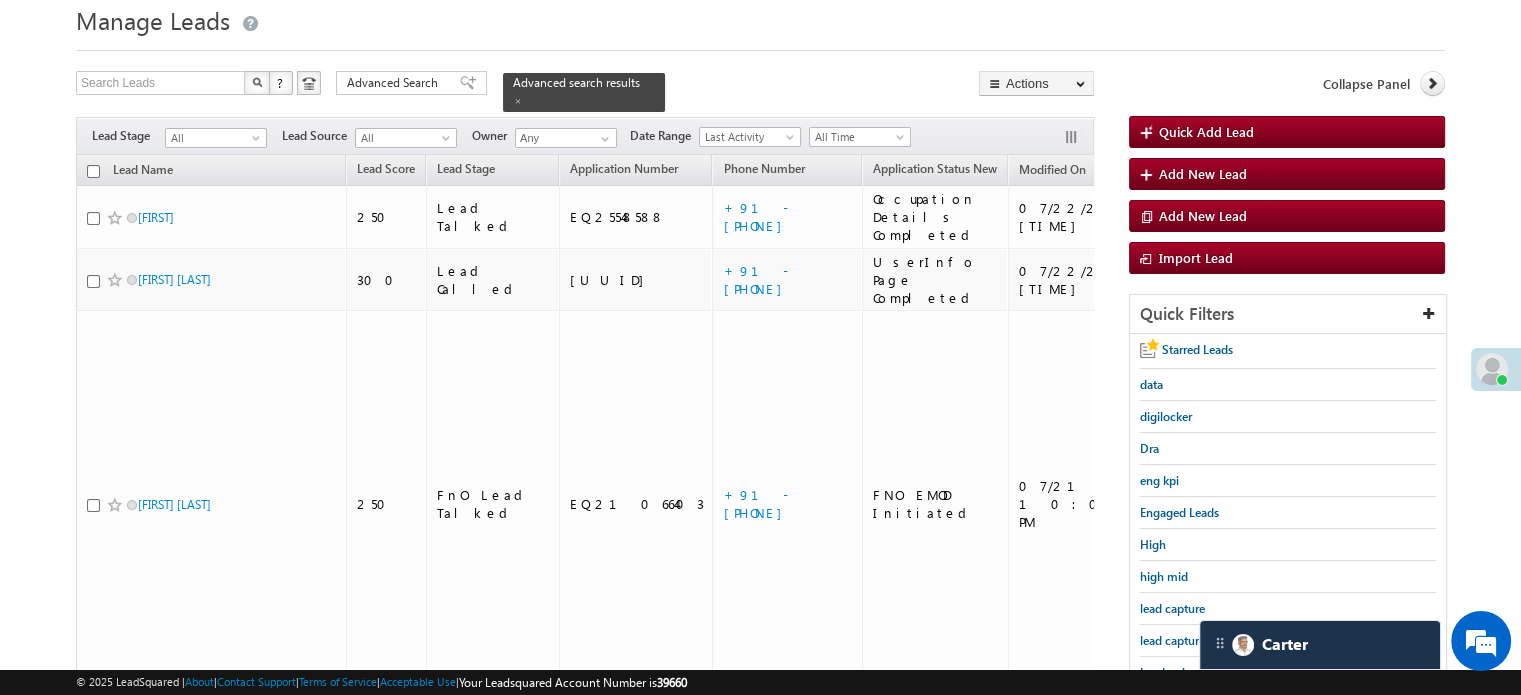 scroll, scrollTop: 29, scrollLeft: 0, axis: vertical 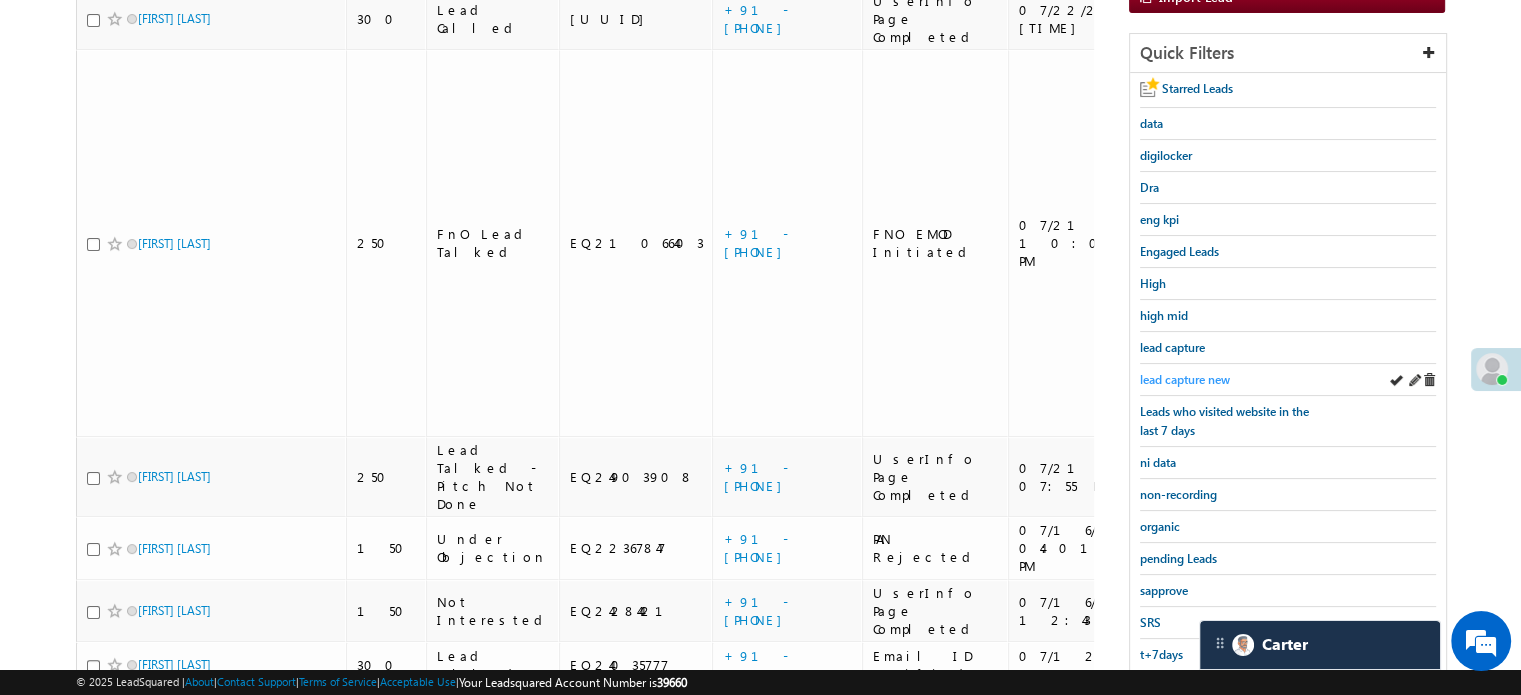 click on "lead capture new" at bounding box center [1185, 379] 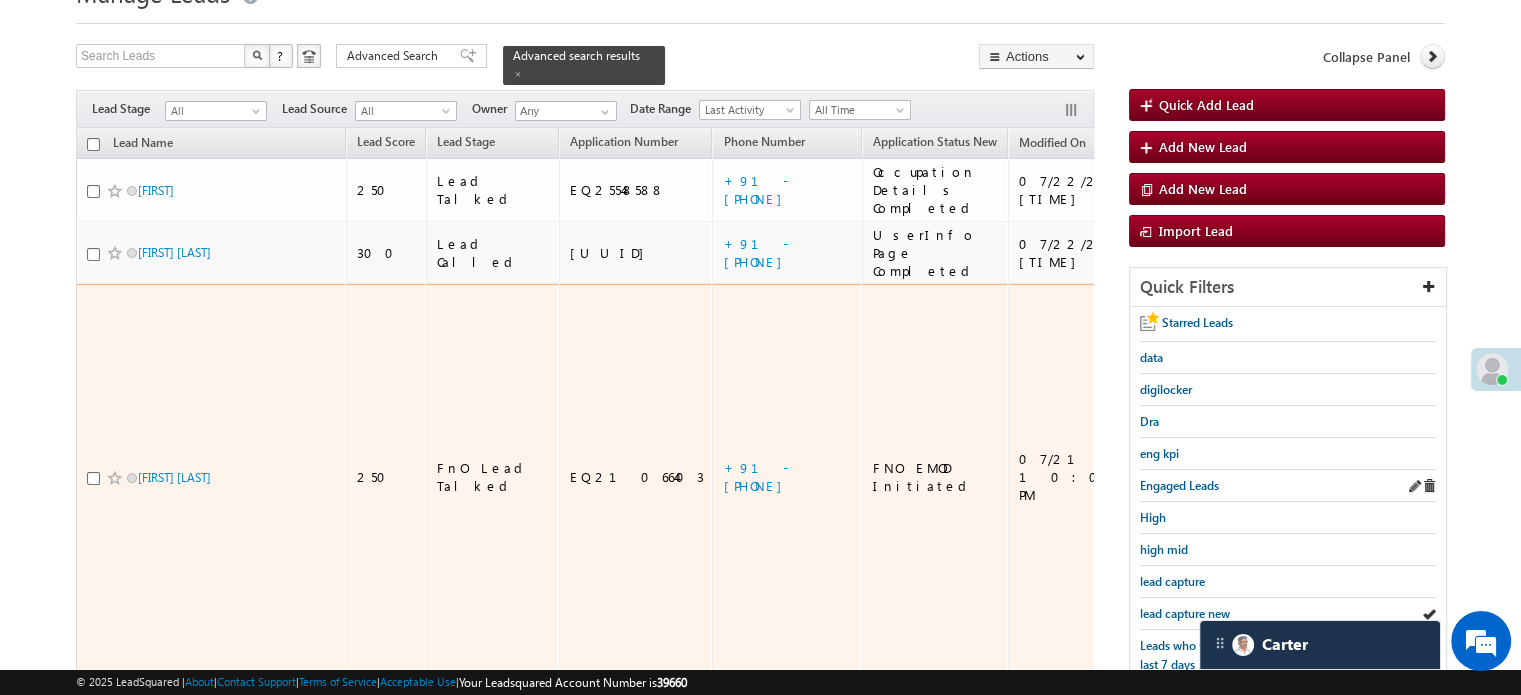scroll, scrollTop: 129, scrollLeft: 0, axis: vertical 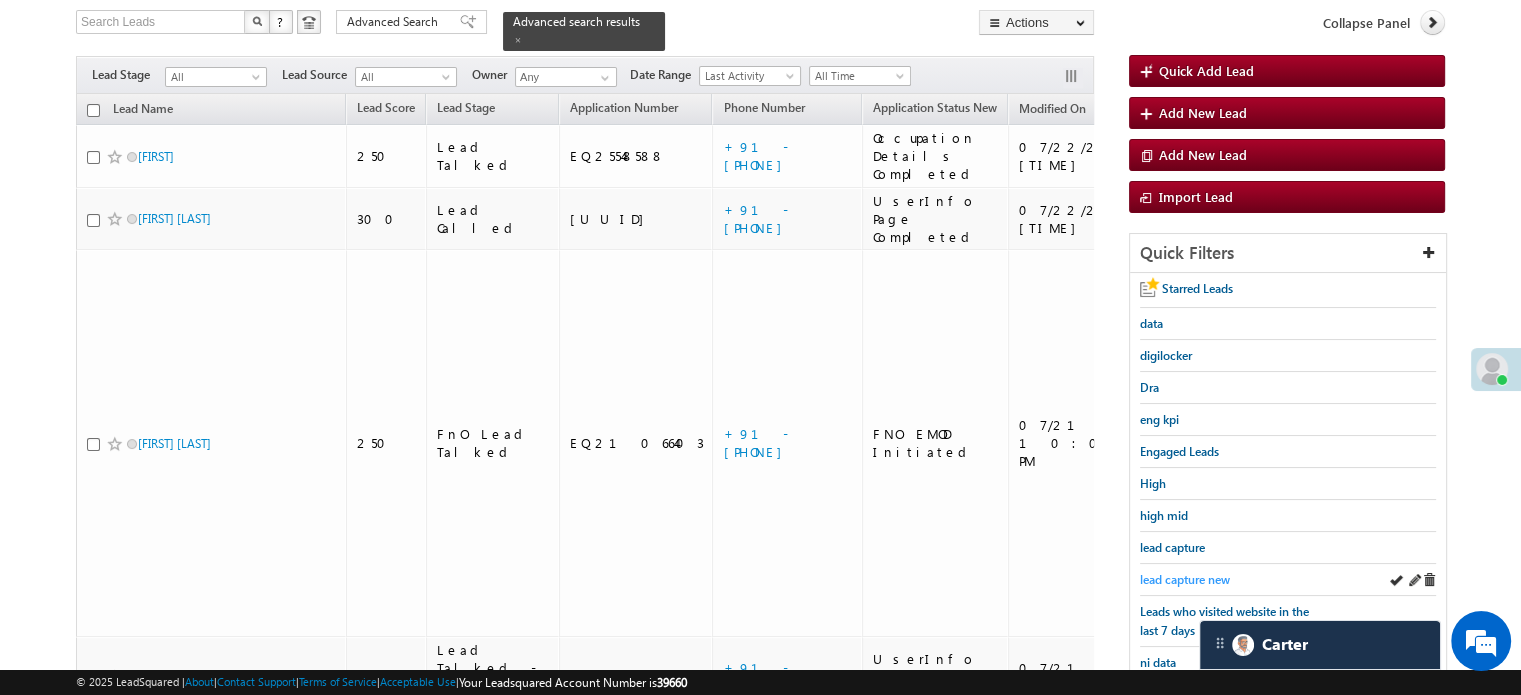 click on "lead capture new" at bounding box center (1185, 579) 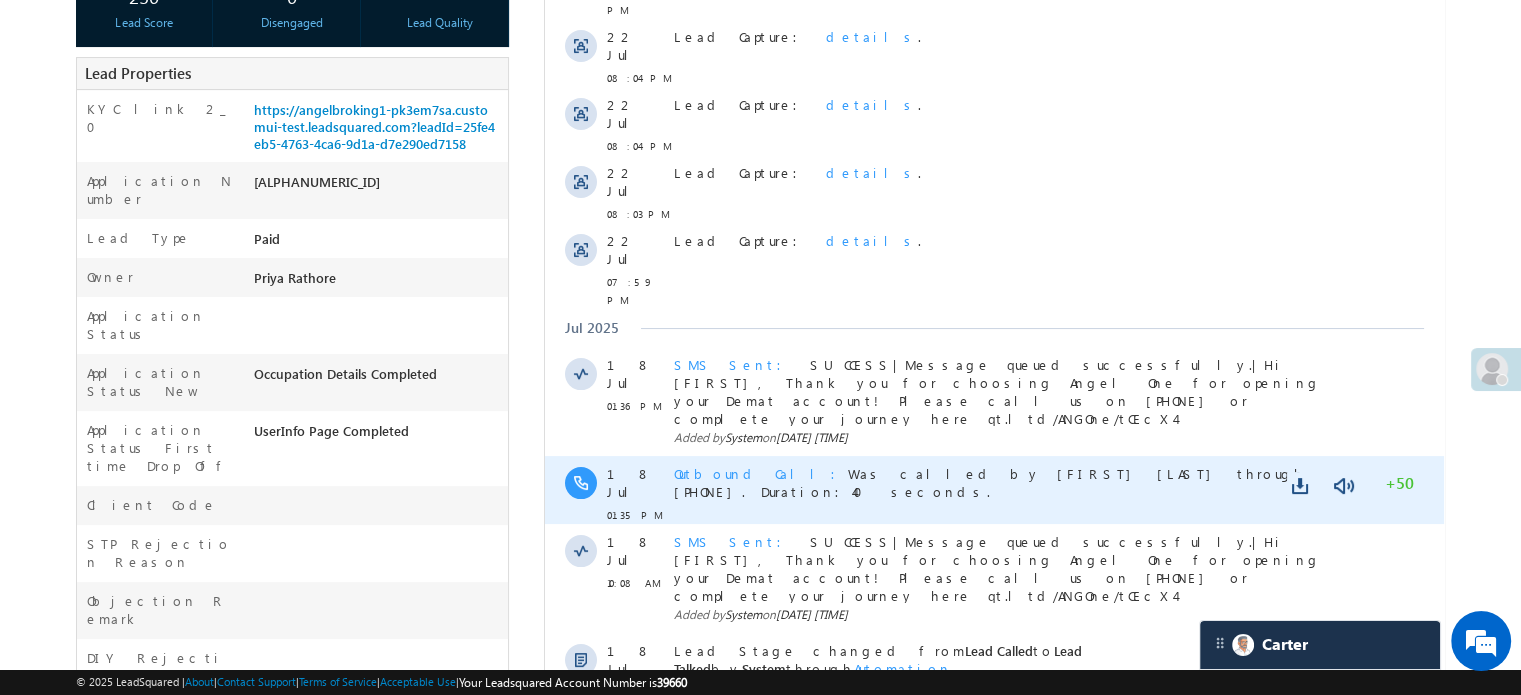 scroll, scrollTop: 0, scrollLeft: 0, axis: both 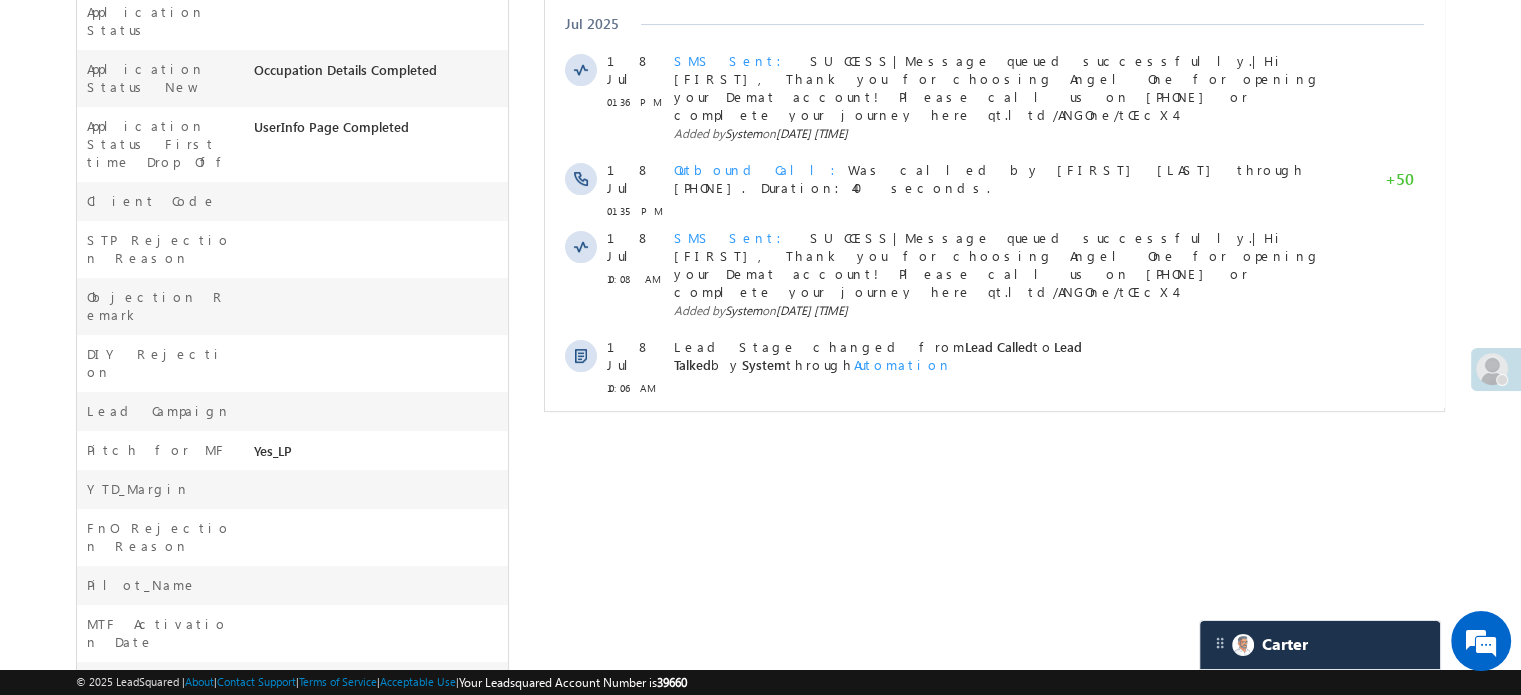 click on "Show More" at bounding box center [994, 500] 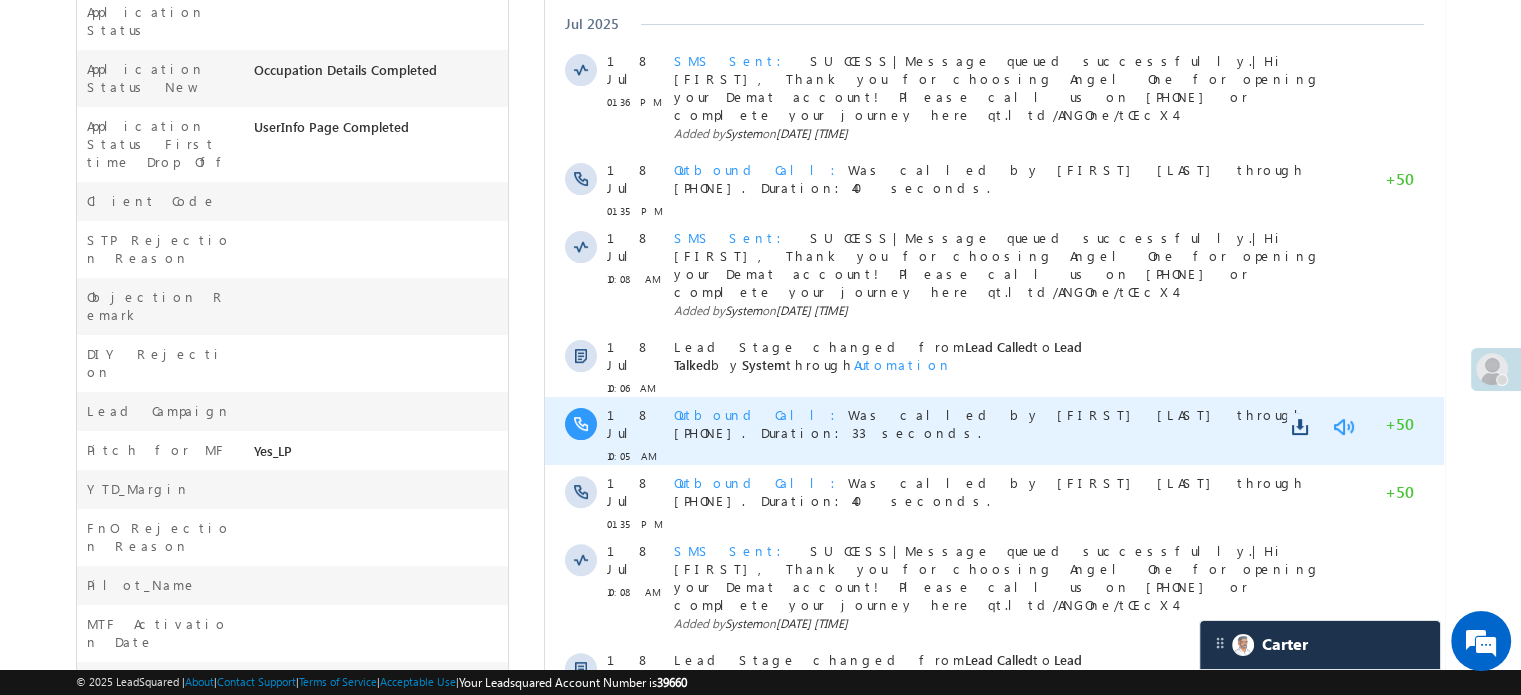 click at bounding box center [1343, 427] 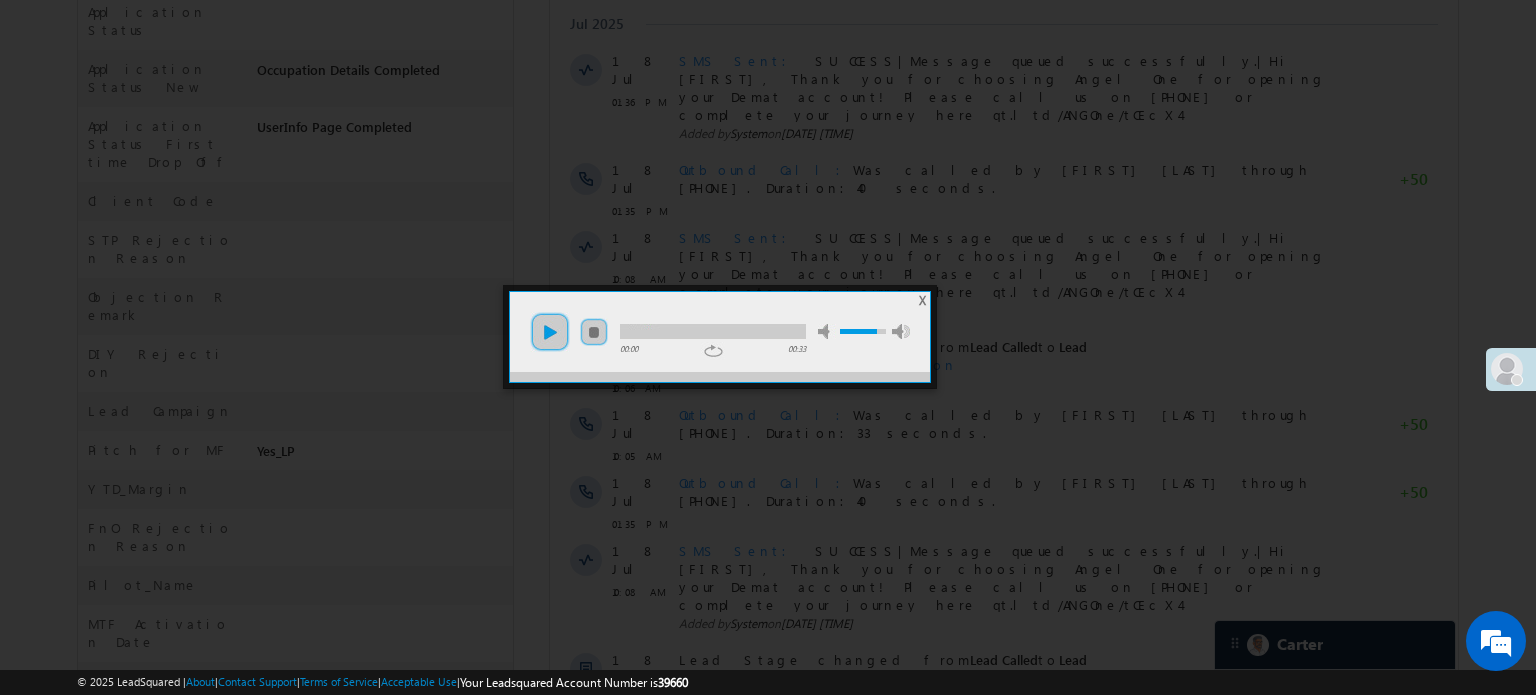 click on "play" at bounding box center [550, 332] 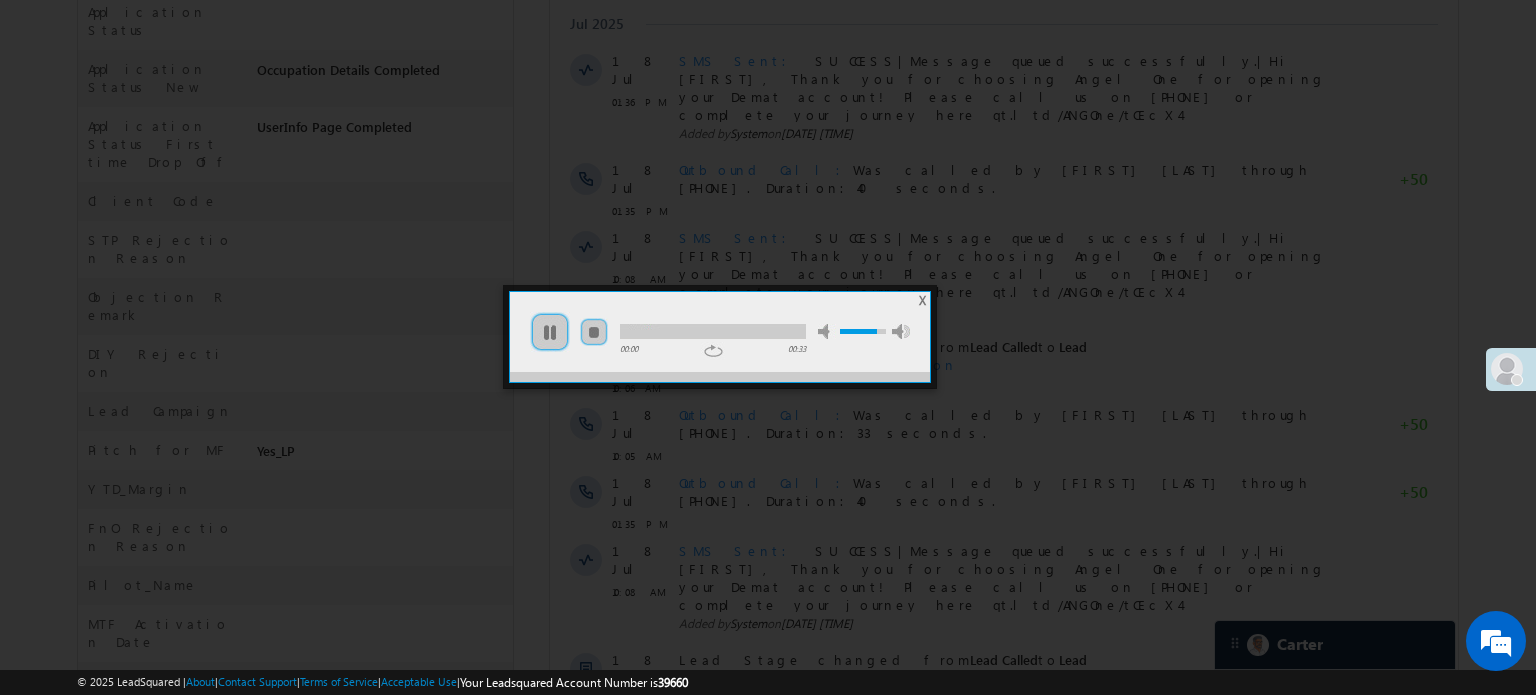 click at bounding box center [713, 331] 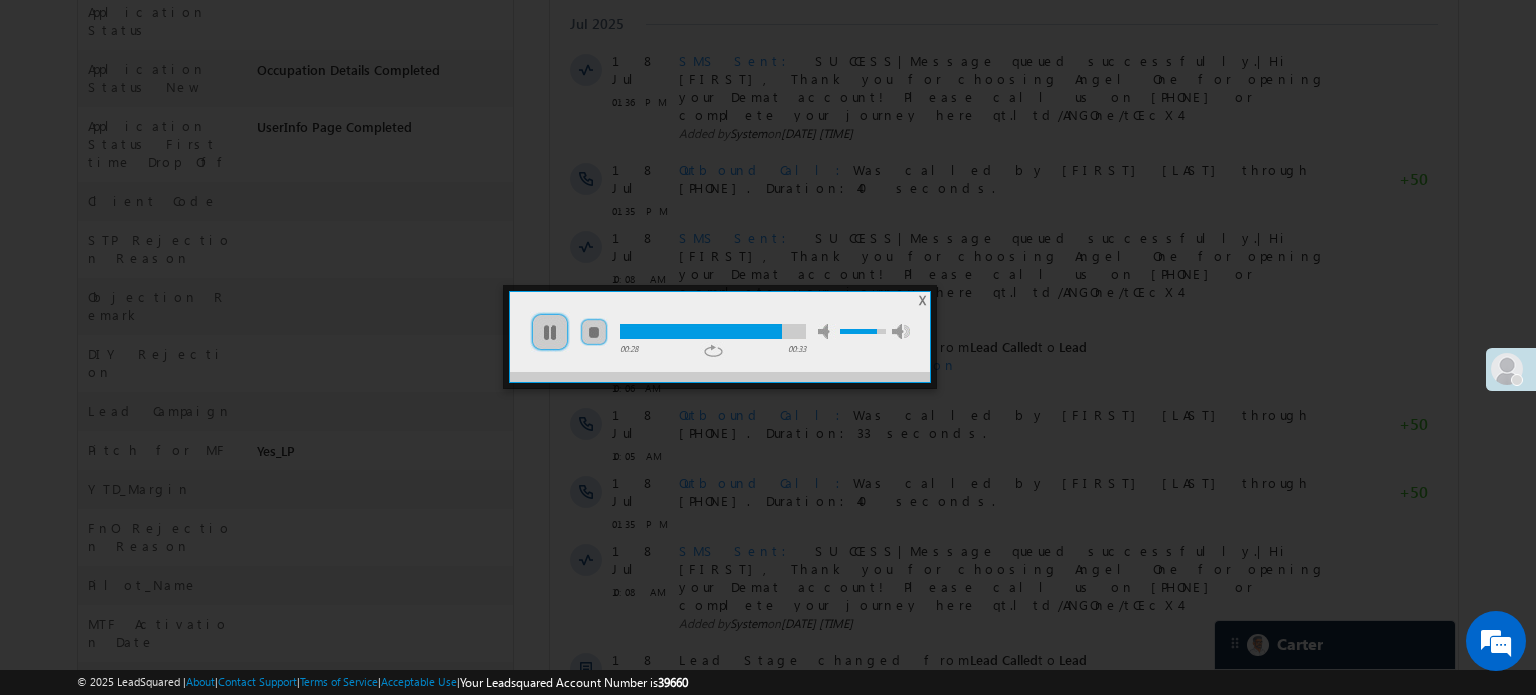 click at bounding box center (700, 331) 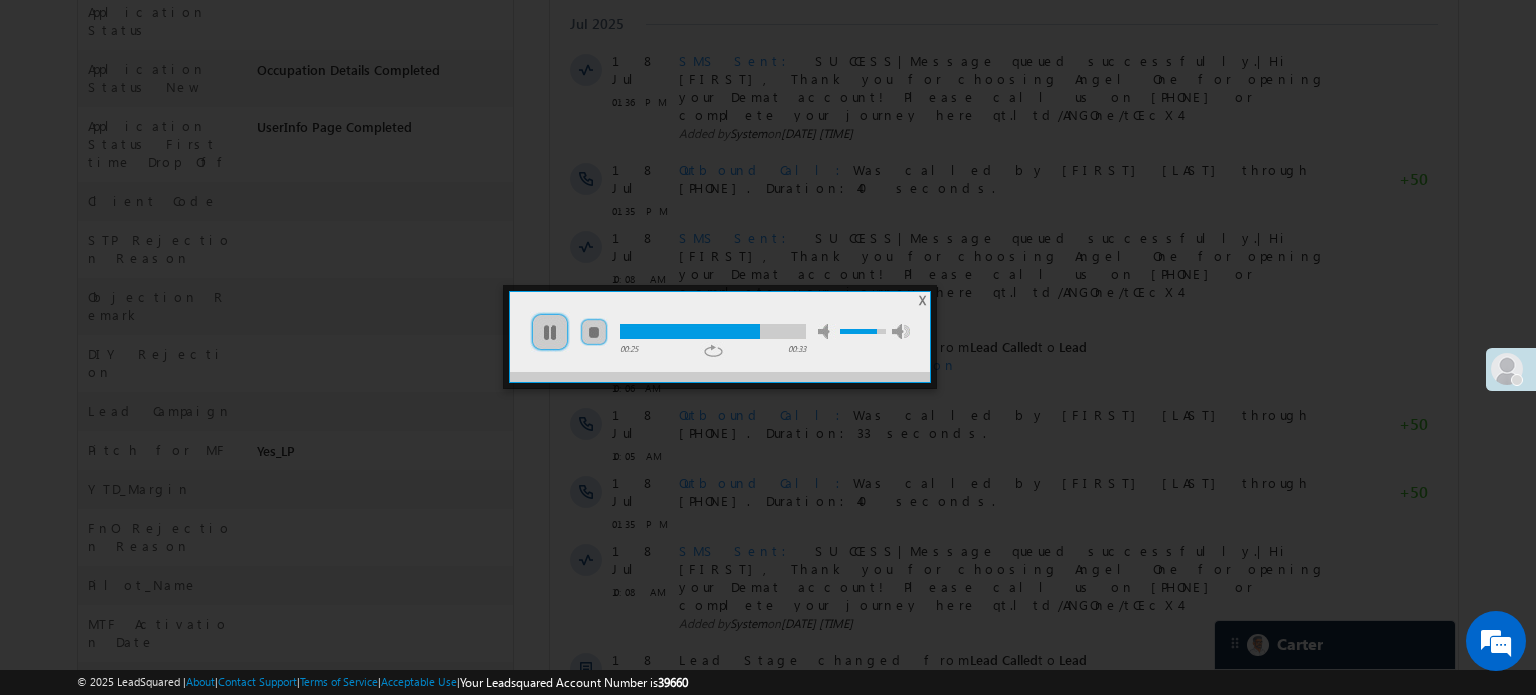 click at bounding box center [713, 331] 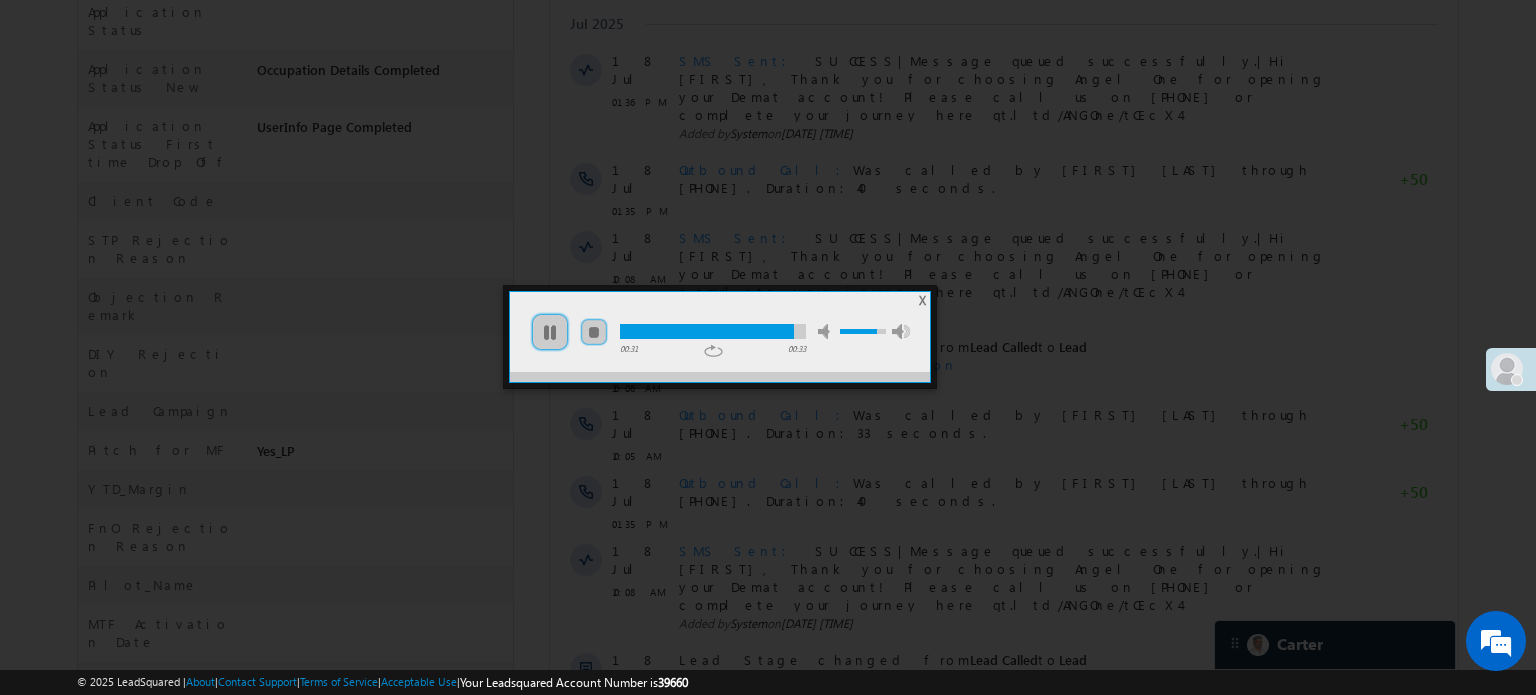 click at bounding box center (706, 331) 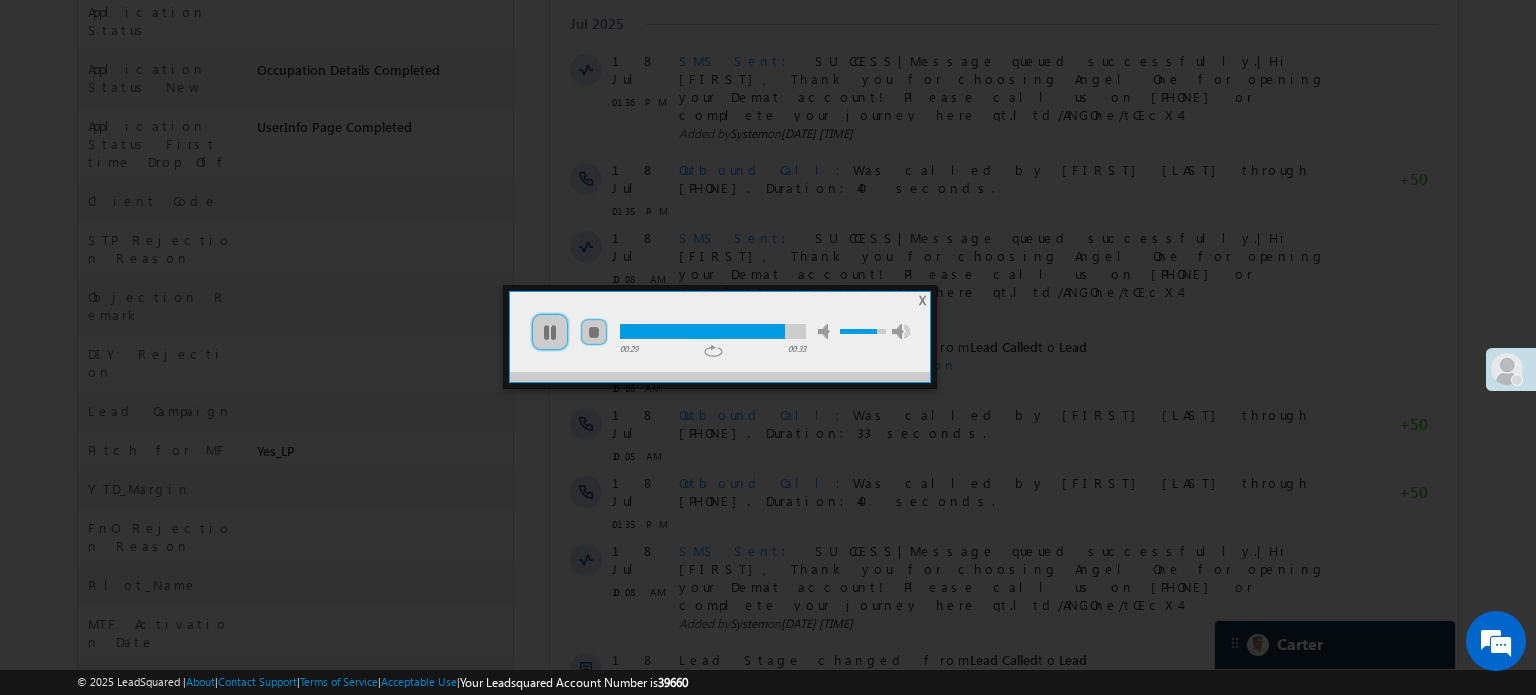 click at bounding box center [702, 331] 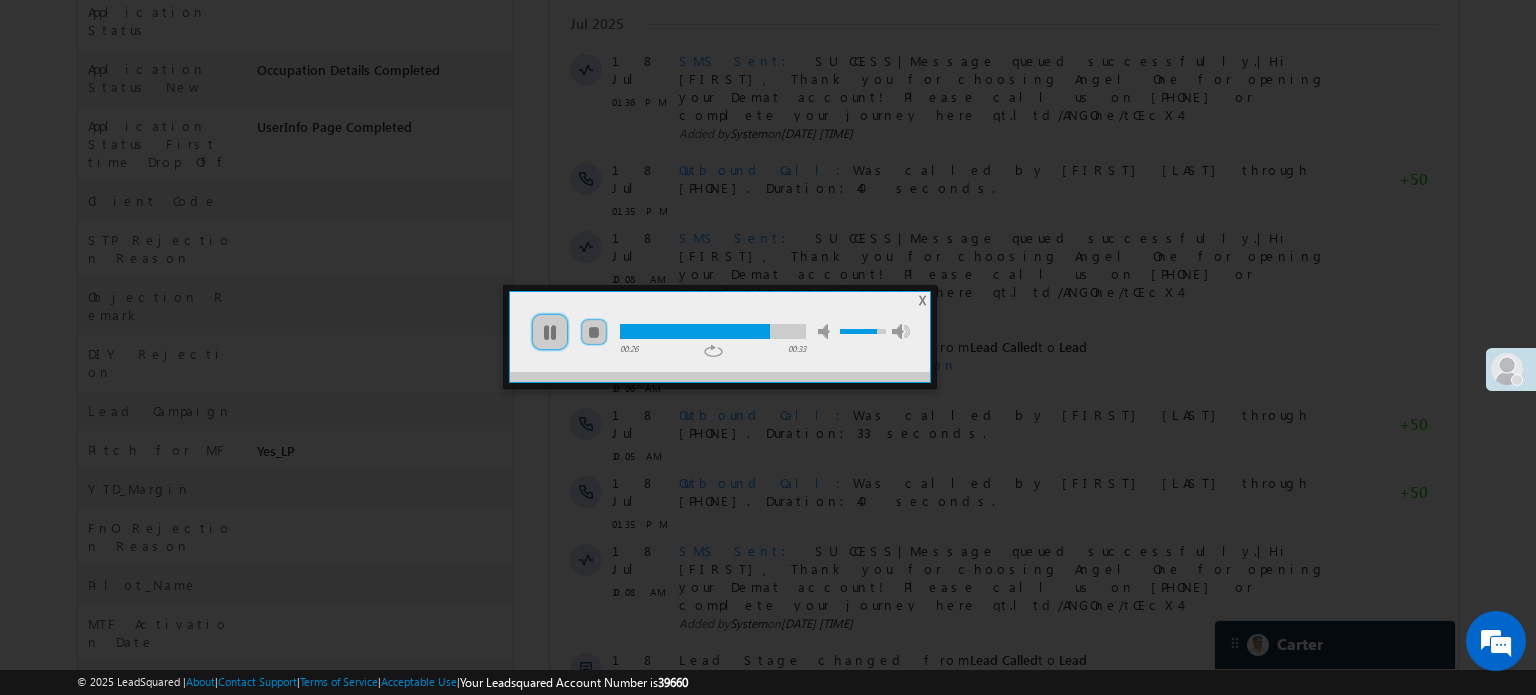 click at bounding box center [695, 331] 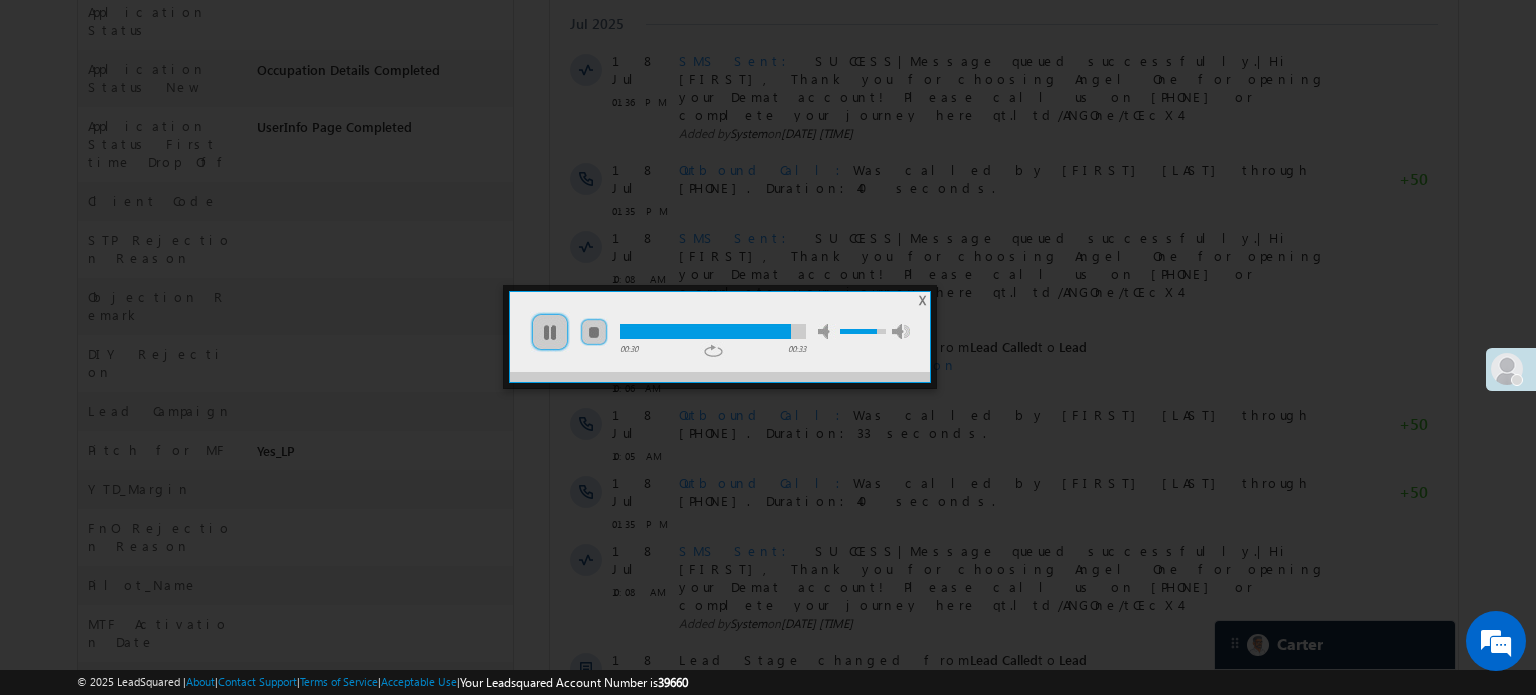 click at bounding box center [768, 347] 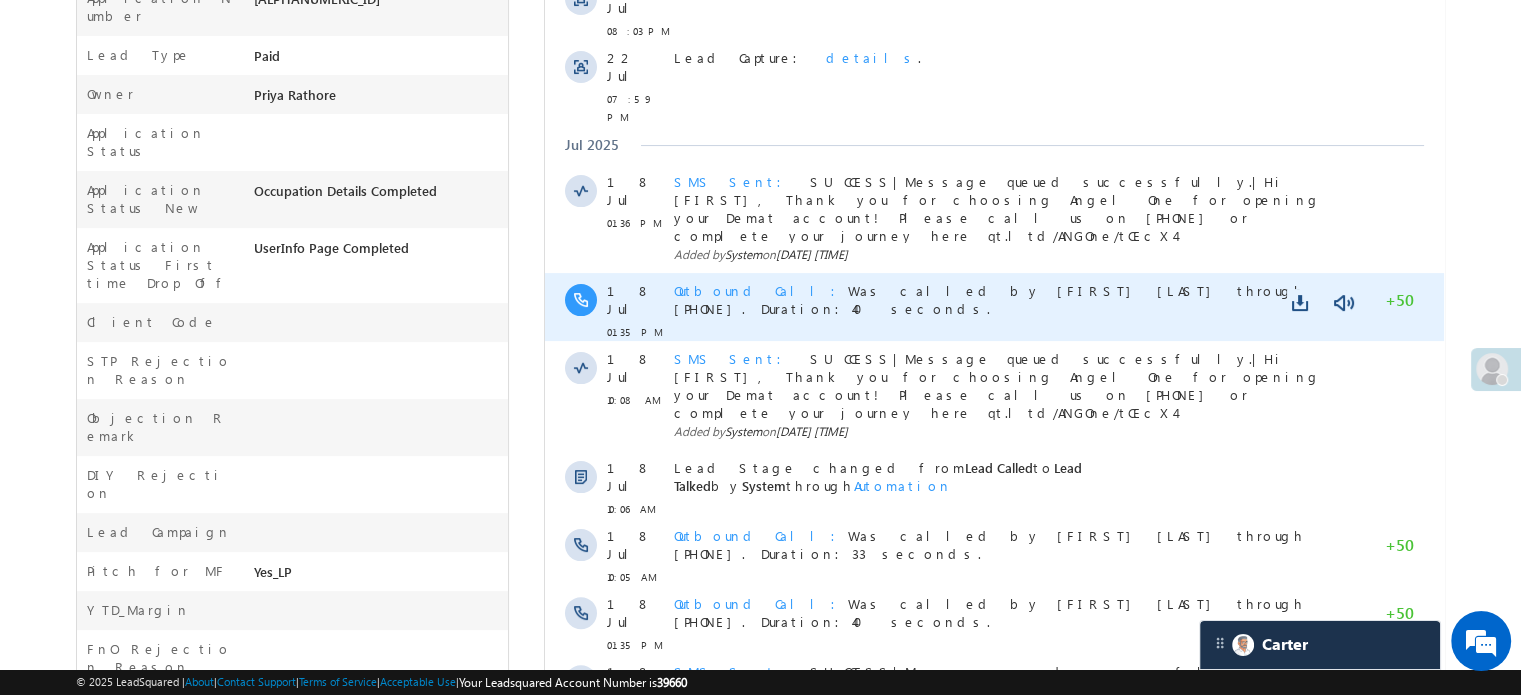 scroll, scrollTop: 600, scrollLeft: 0, axis: vertical 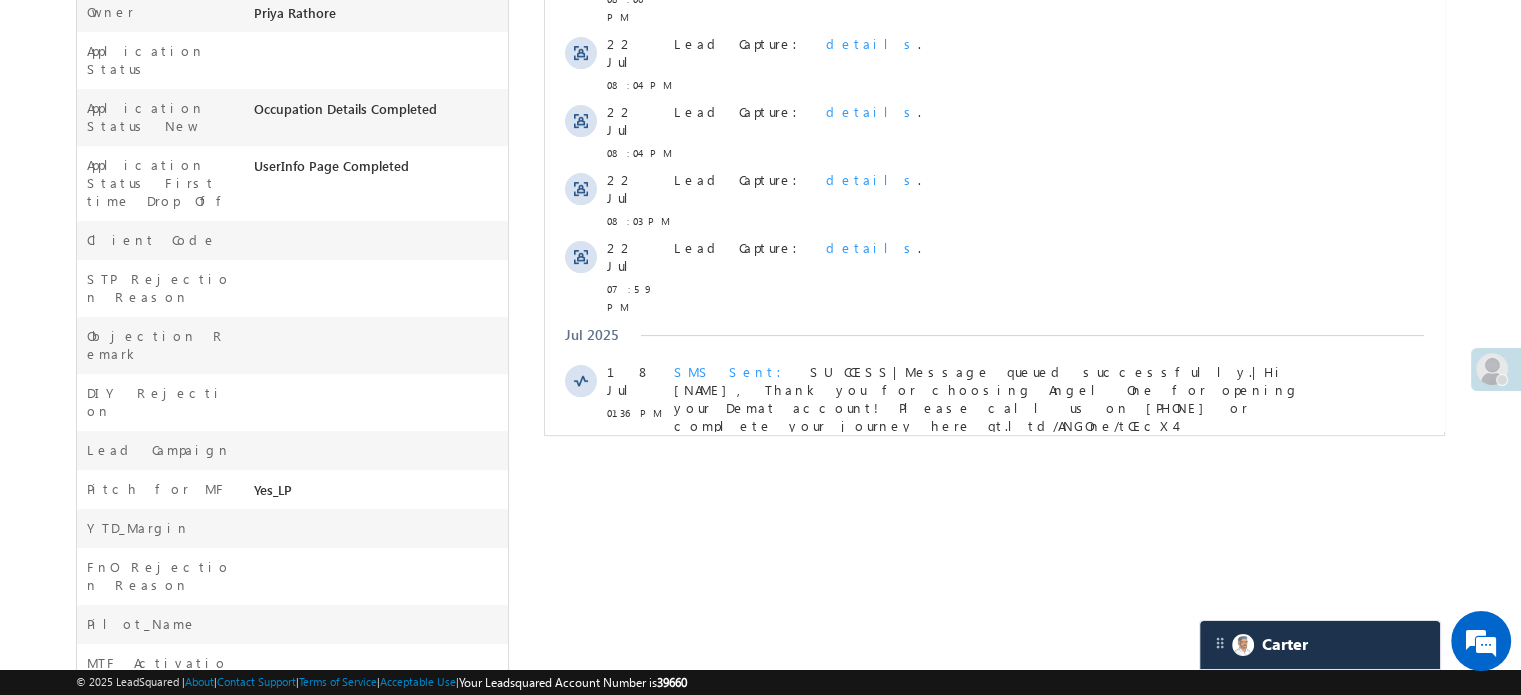click on "Show More" at bounding box center (994, 498) 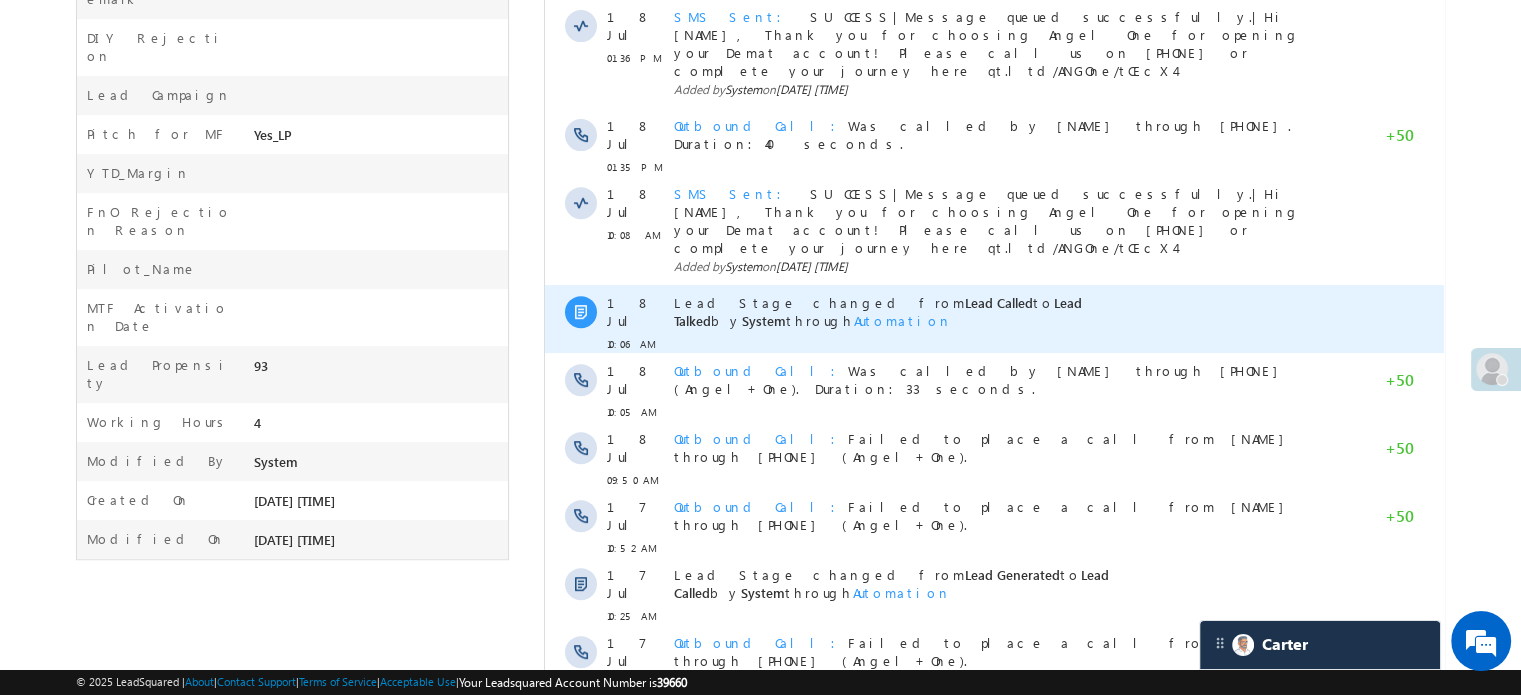 scroll, scrollTop: 1061, scrollLeft: 0, axis: vertical 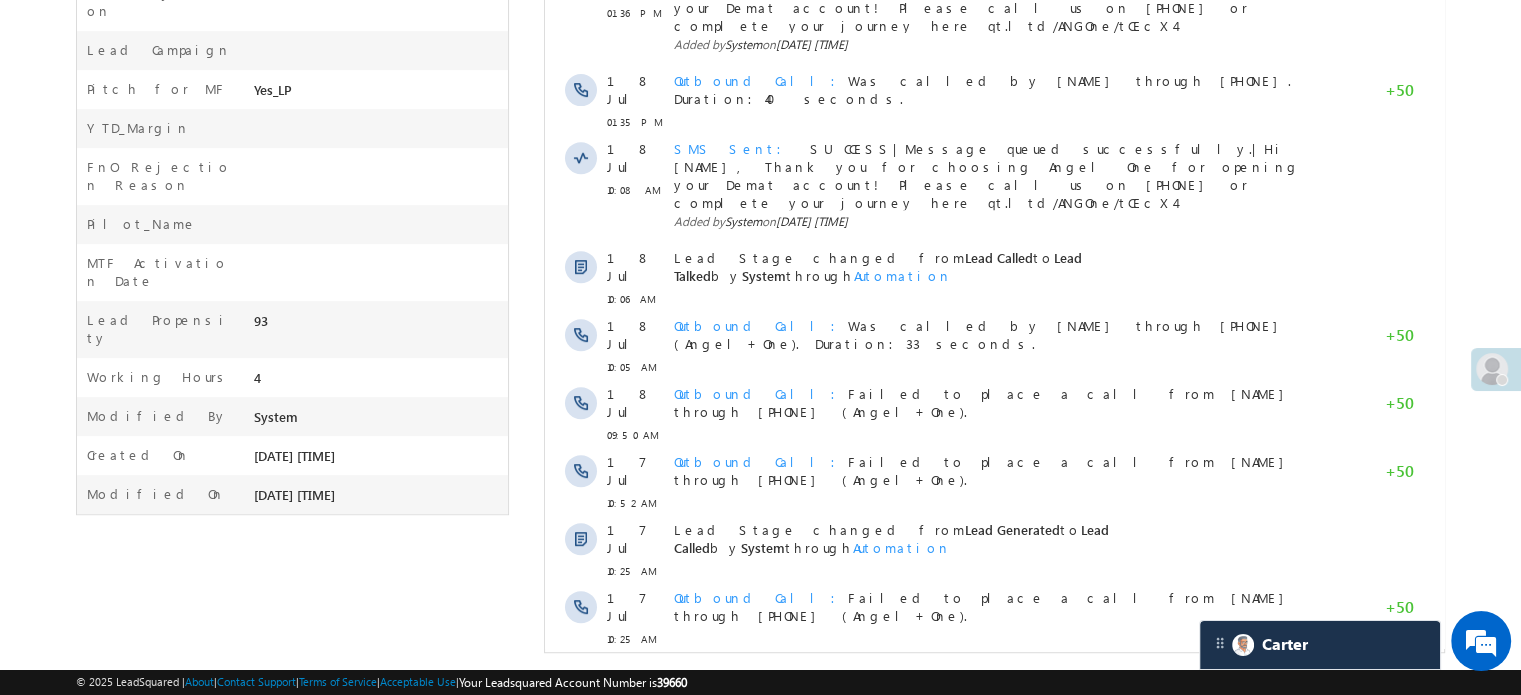 click on "Show More" at bounding box center (994, 901) 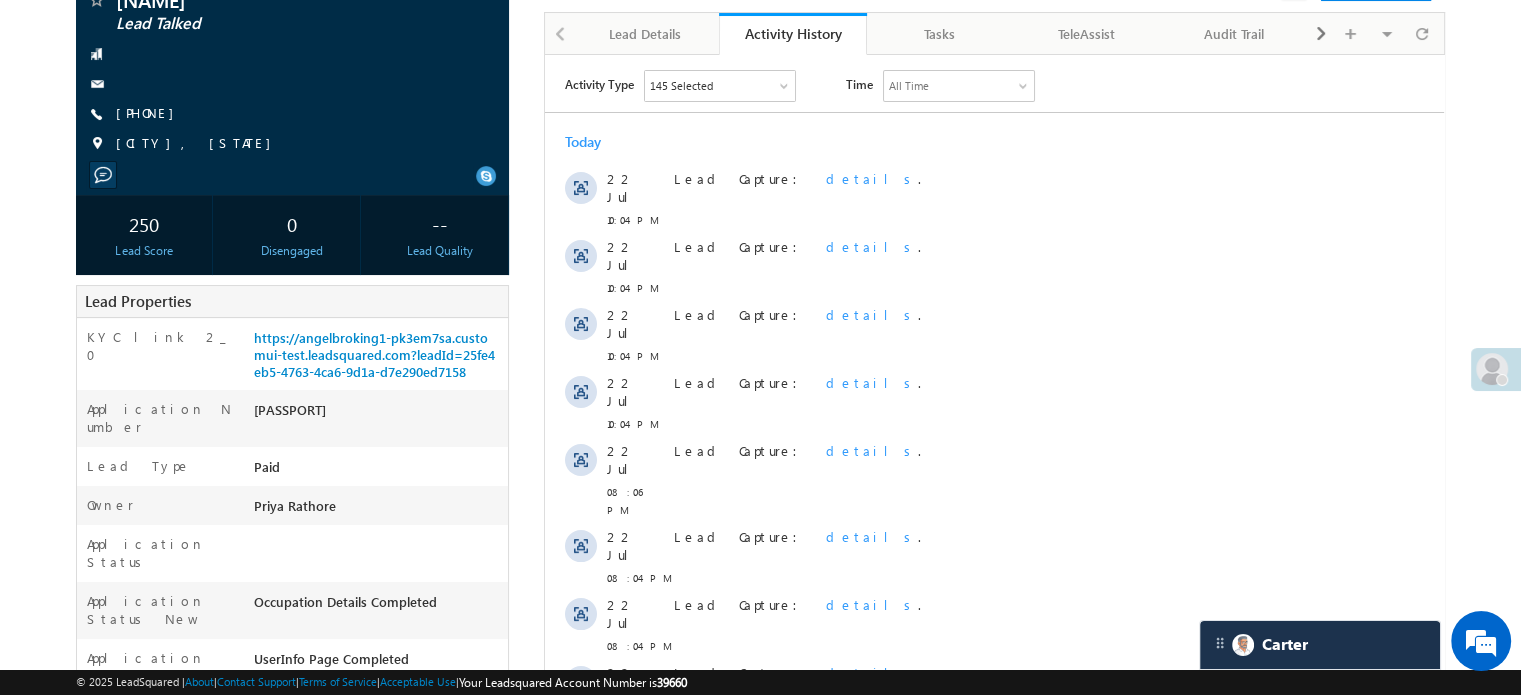 scroll, scrollTop: 0, scrollLeft: 0, axis: both 